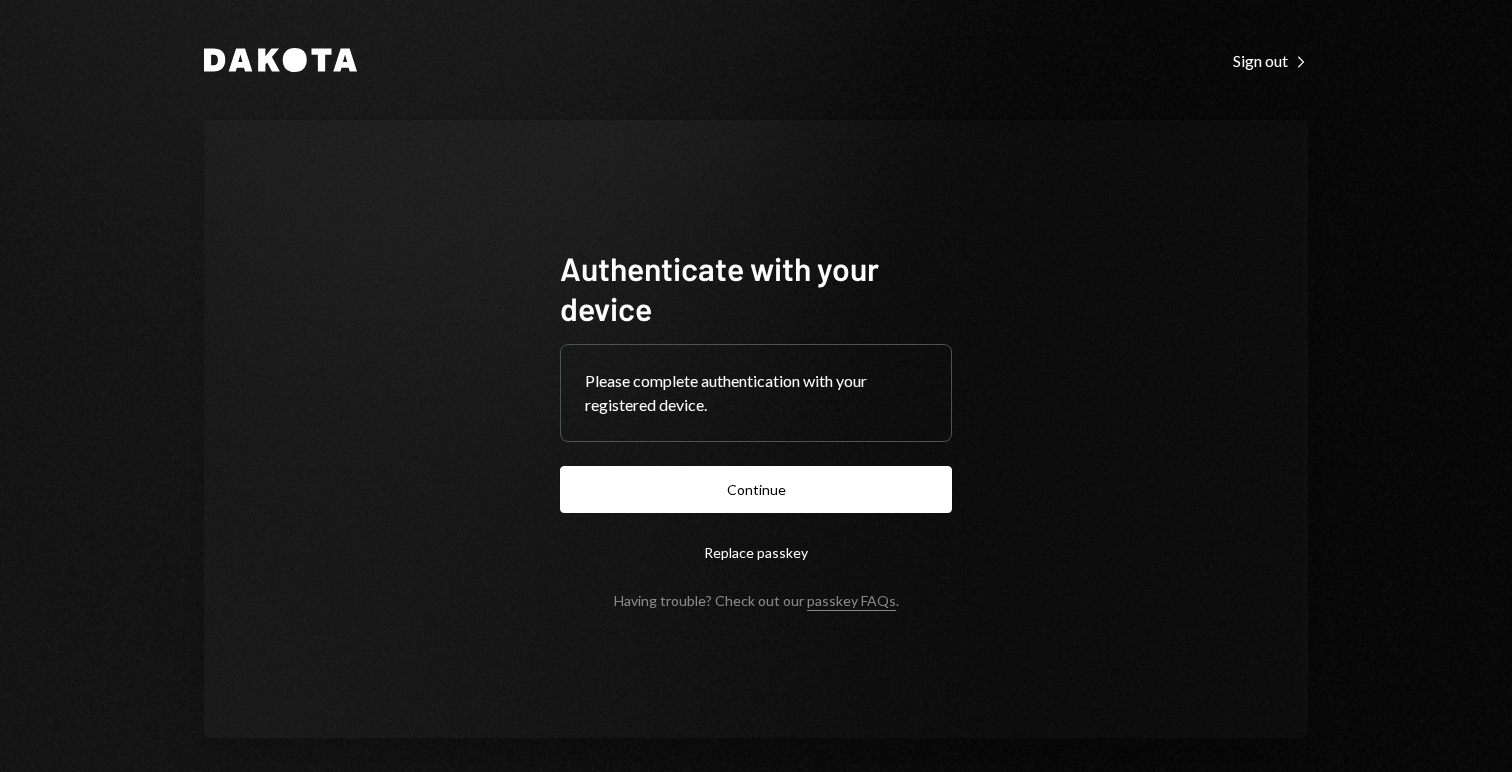 scroll, scrollTop: 0, scrollLeft: 0, axis: both 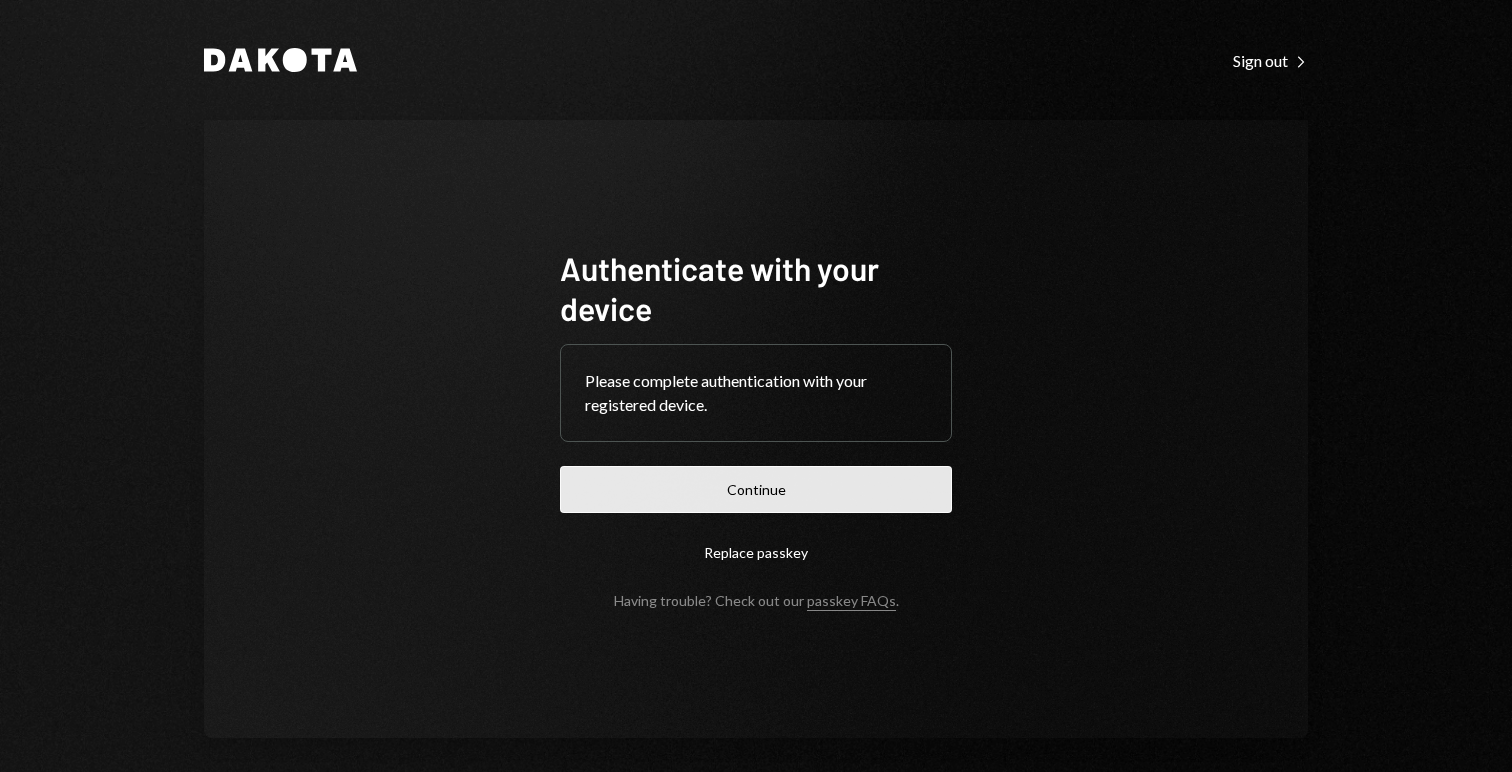 click on "Continue" at bounding box center (756, 489) 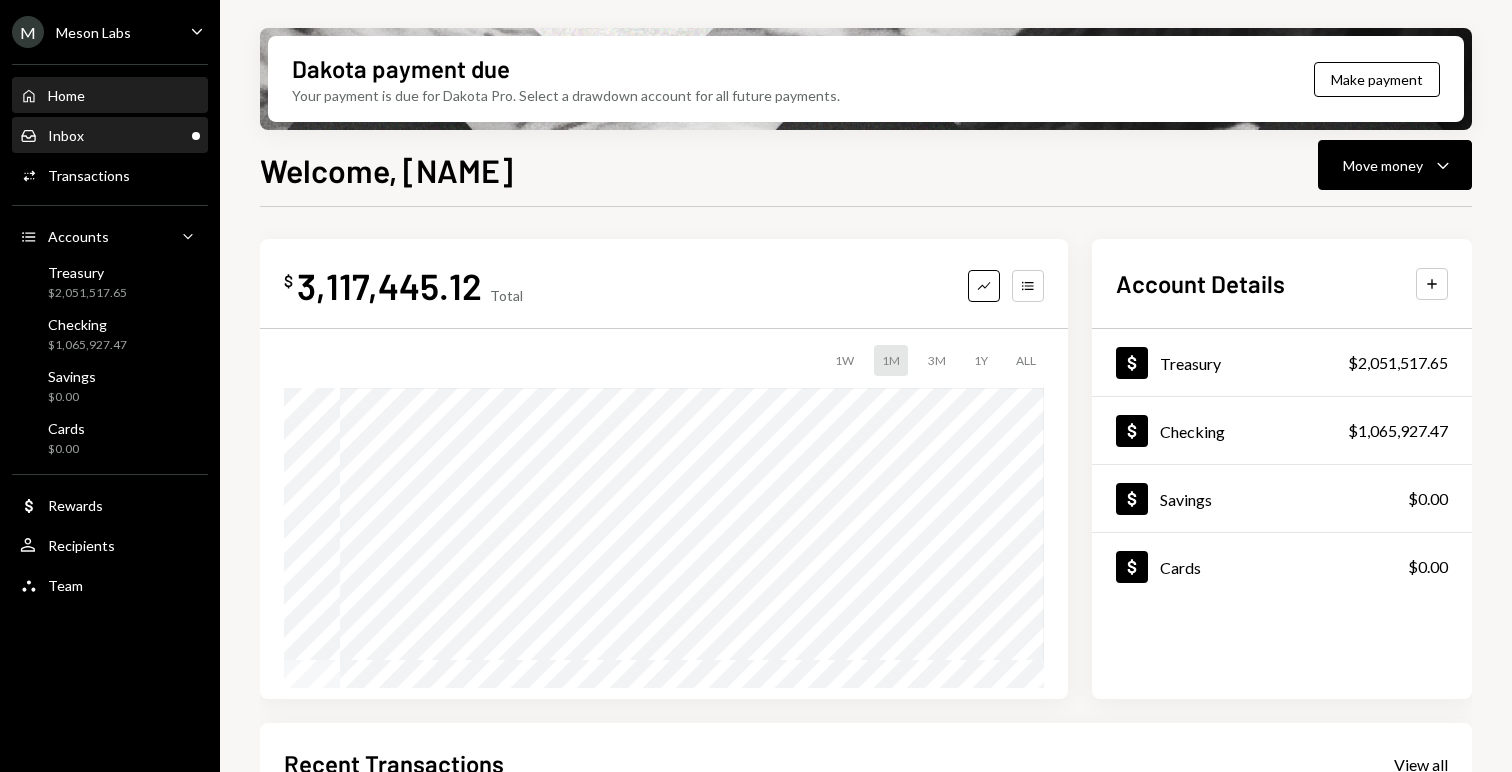 click on "Inbox Inbox" at bounding box center (110, 136) 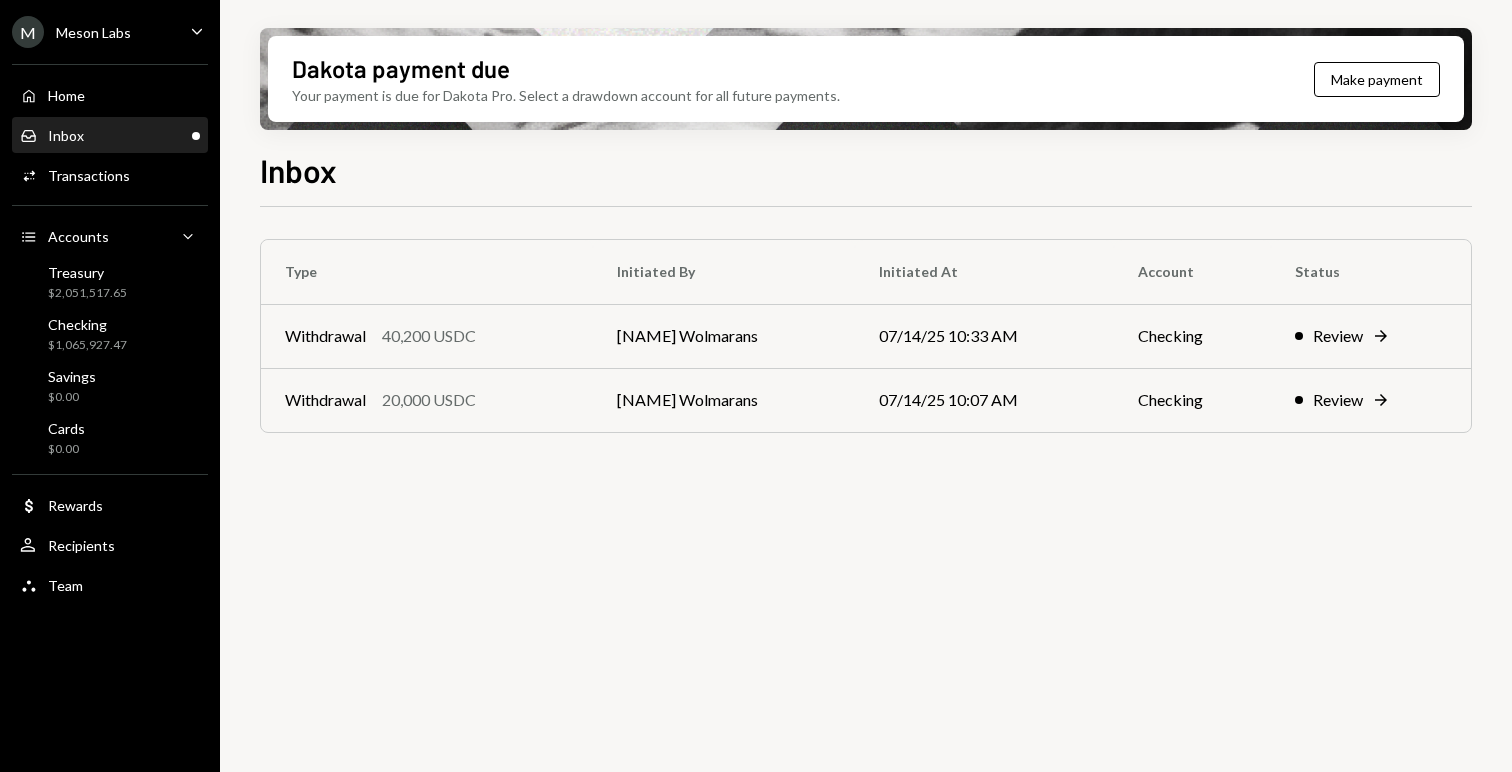 click on "Home Home Inbox Inbox Activities Transactions Accounts Accounts Caret Down Treasury $2,051,517.65 Checking $1,065,927.47 Savings $0.00 Cards $0.00 Dollar Rewards User Recipients Team Team" at bounding box center (110, 329) 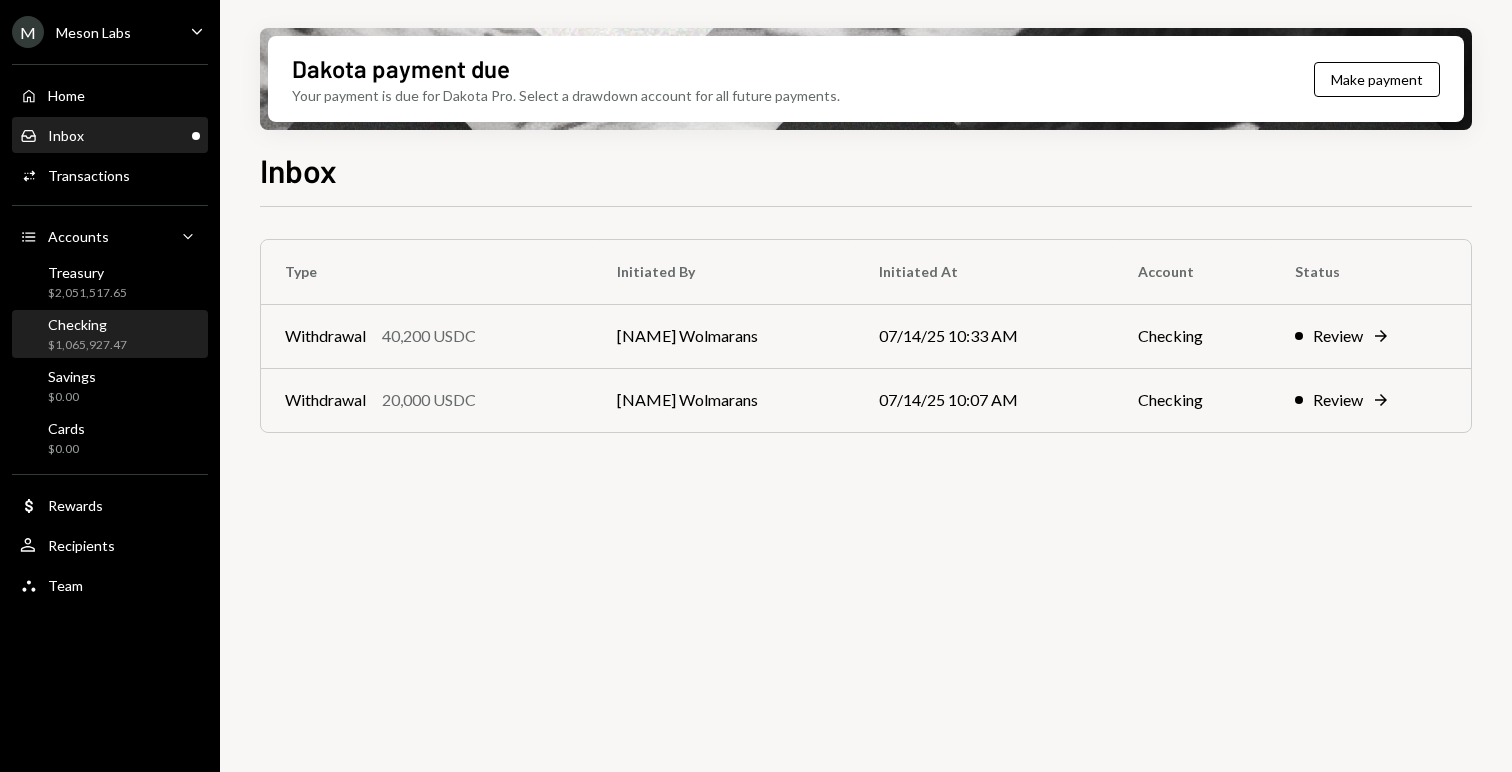 click on "Checking" at bounding box center (87, 324) 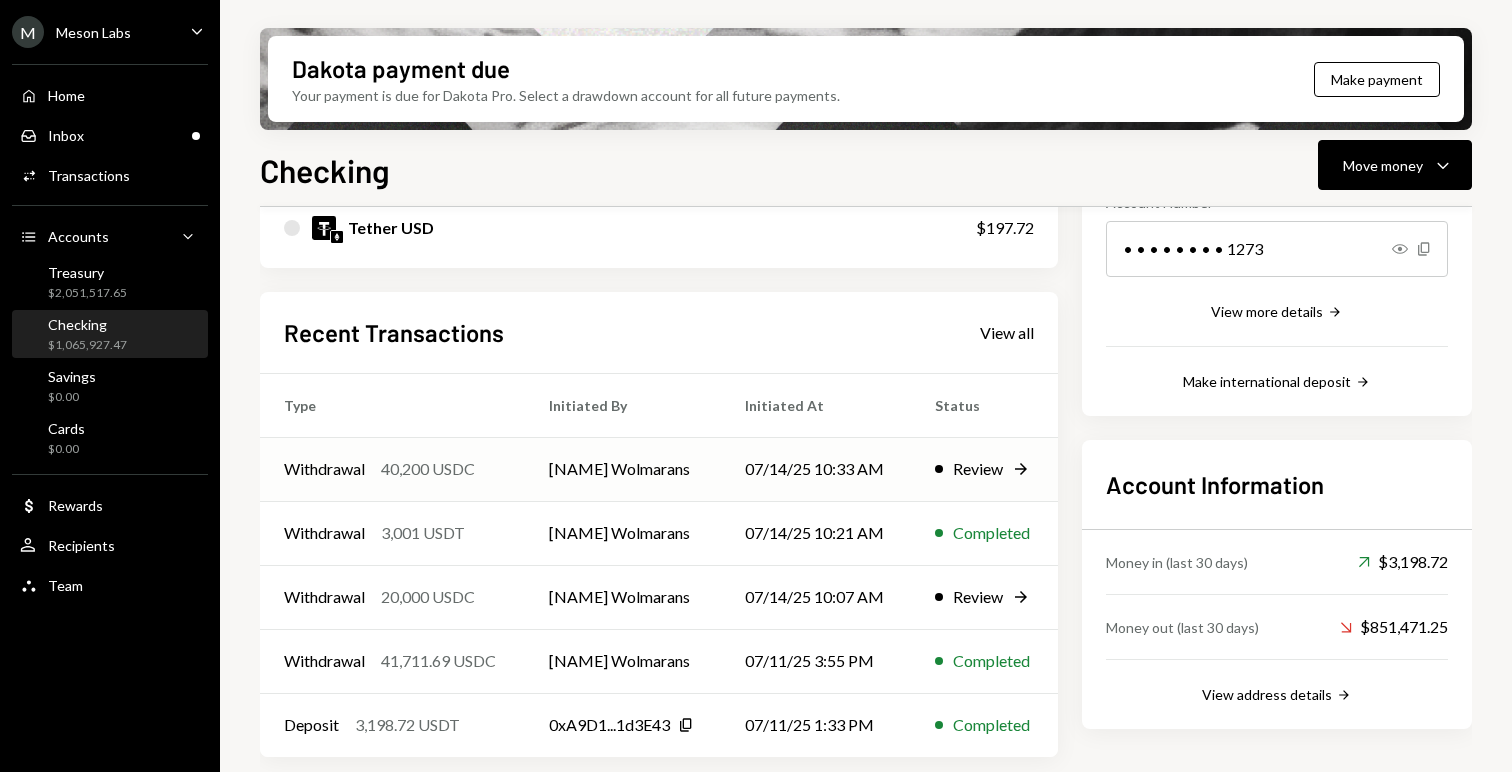 scroll, scrollTop: 334, scrollLeft: 0, axis: vertical 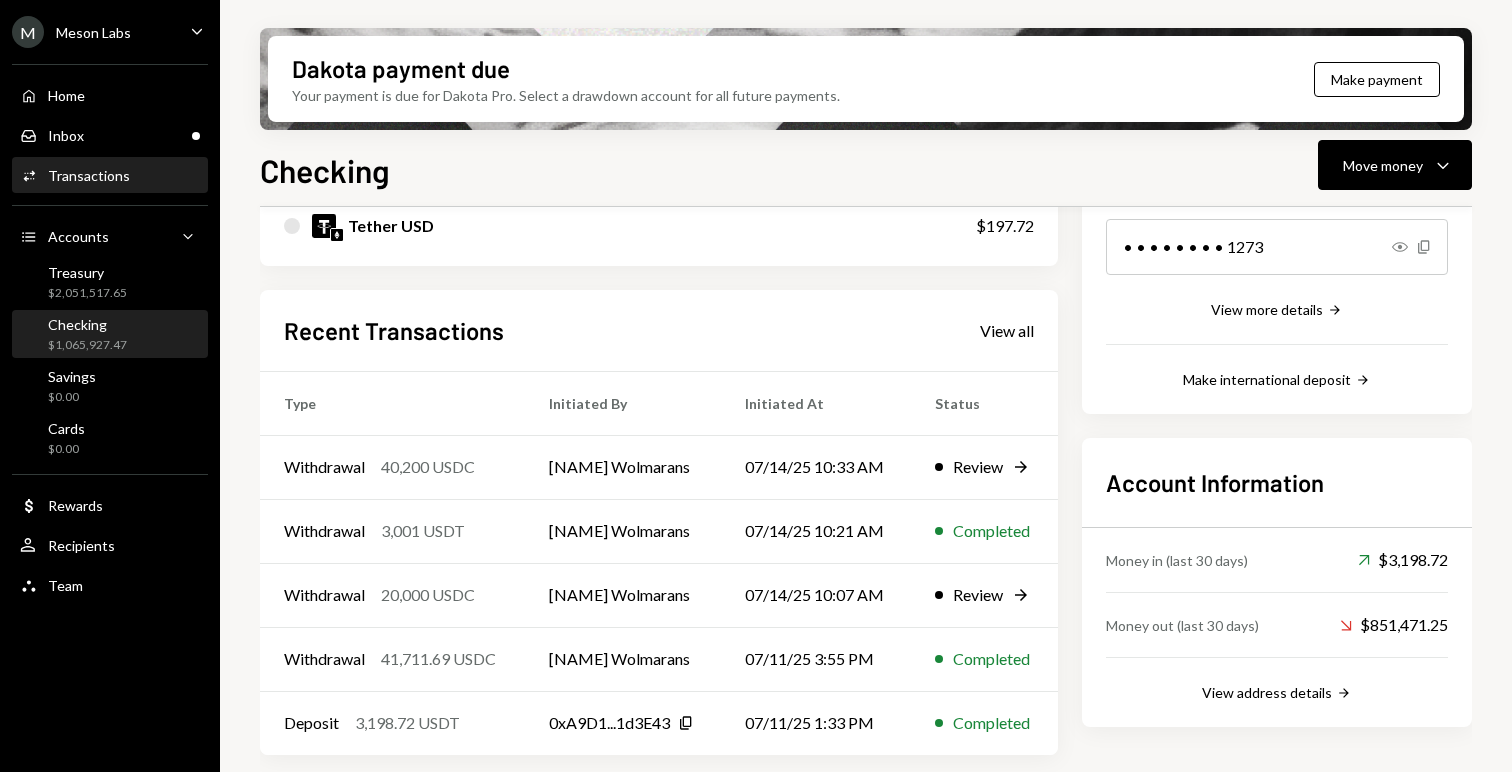 click on "Activities Transactions" at bounding box center (110, 176) 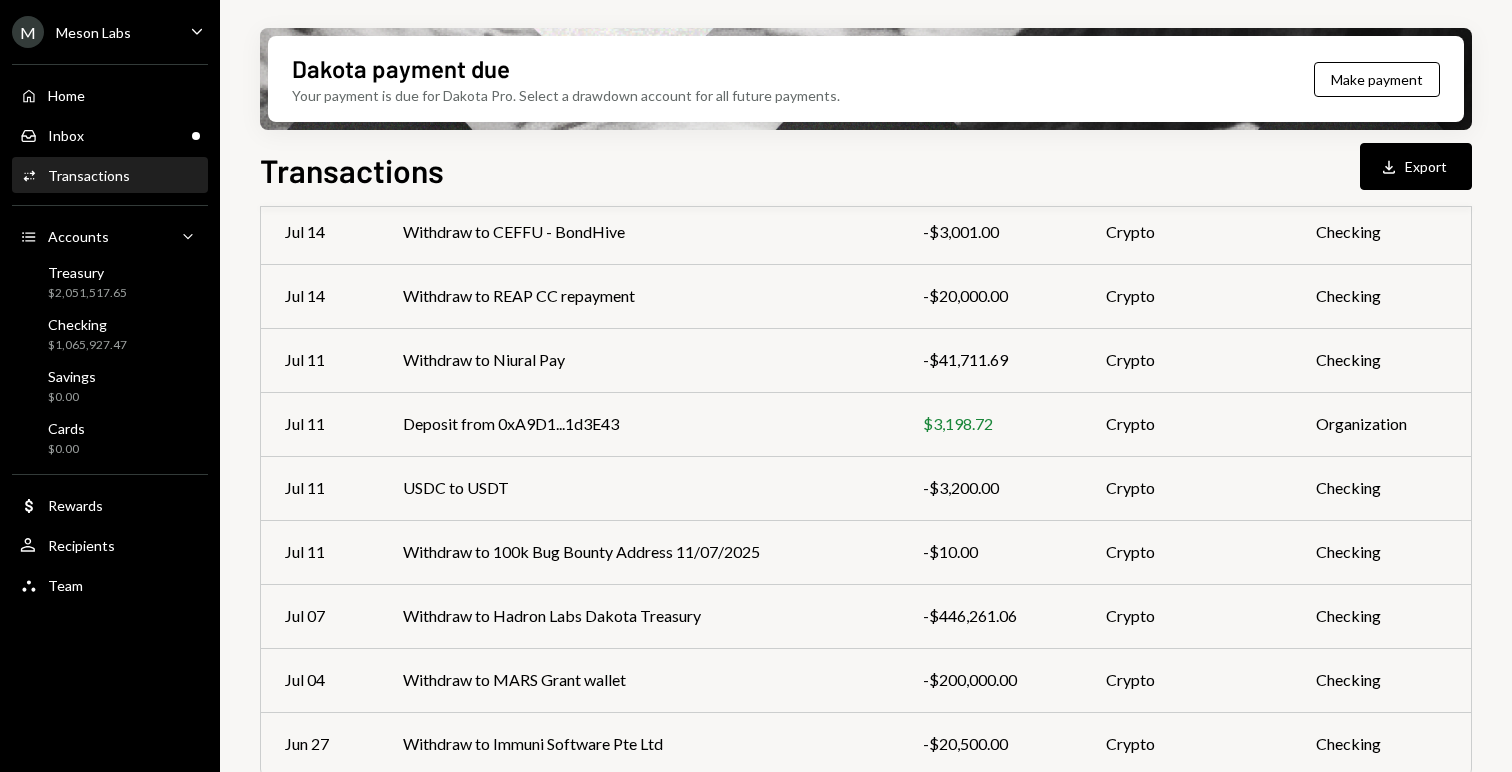 scroll, scrollTop: 304, scrollLeft: 0, axis: vertical 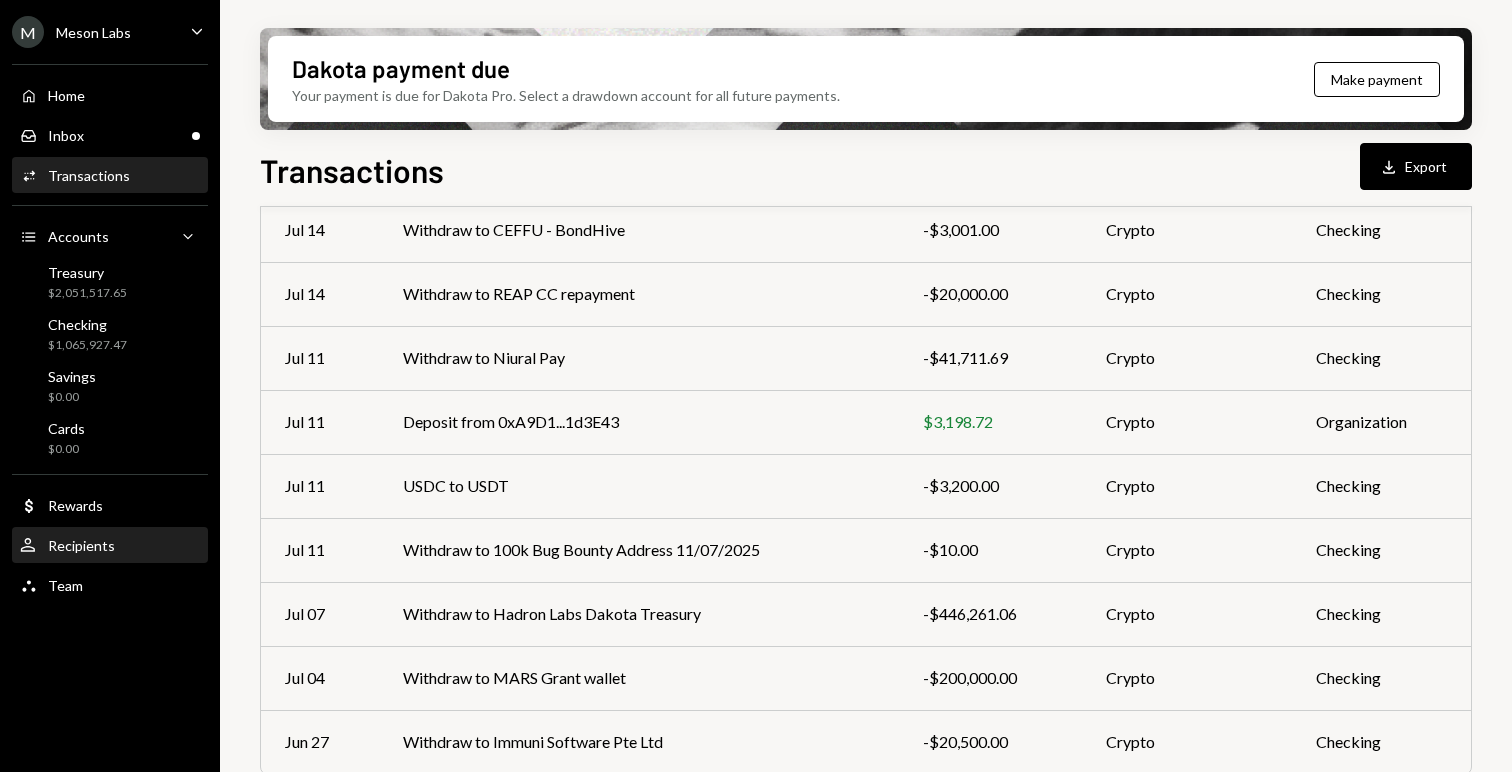 click on "User Recipients" at bounding box center (110, 546) 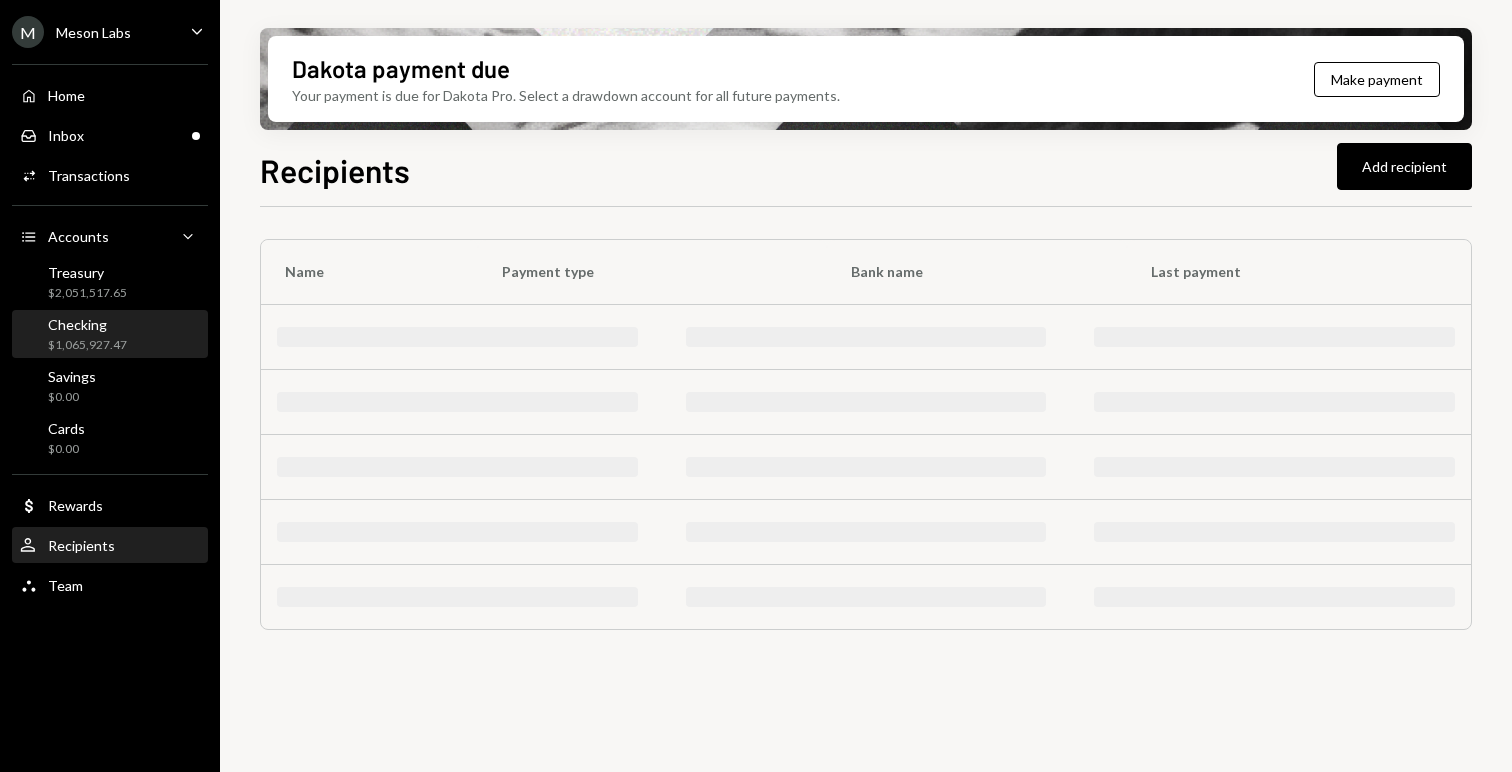 click on "$1,065,927.47" at bounding box center (87, 345) 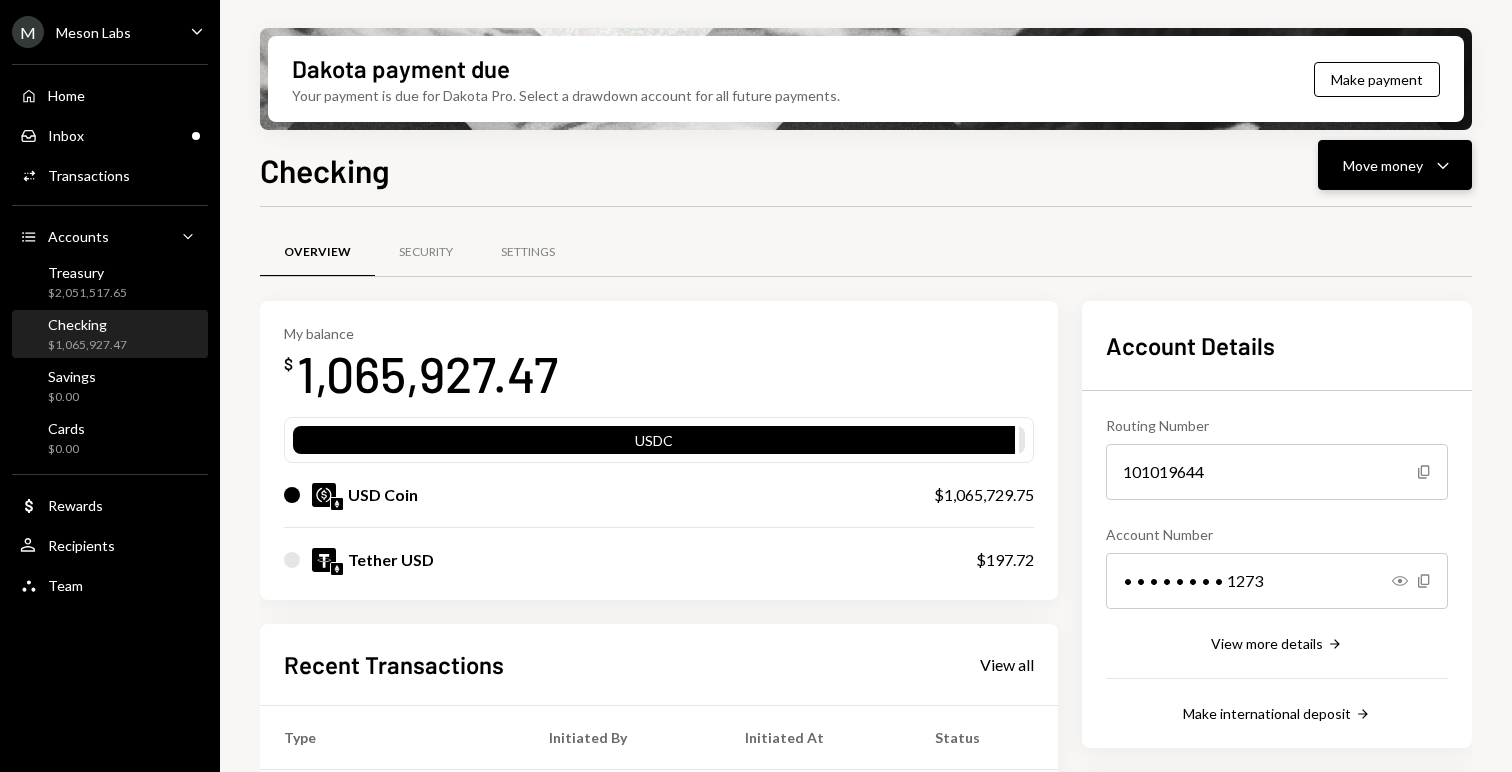 click on "Move money" at bounding box center [1383, 165] 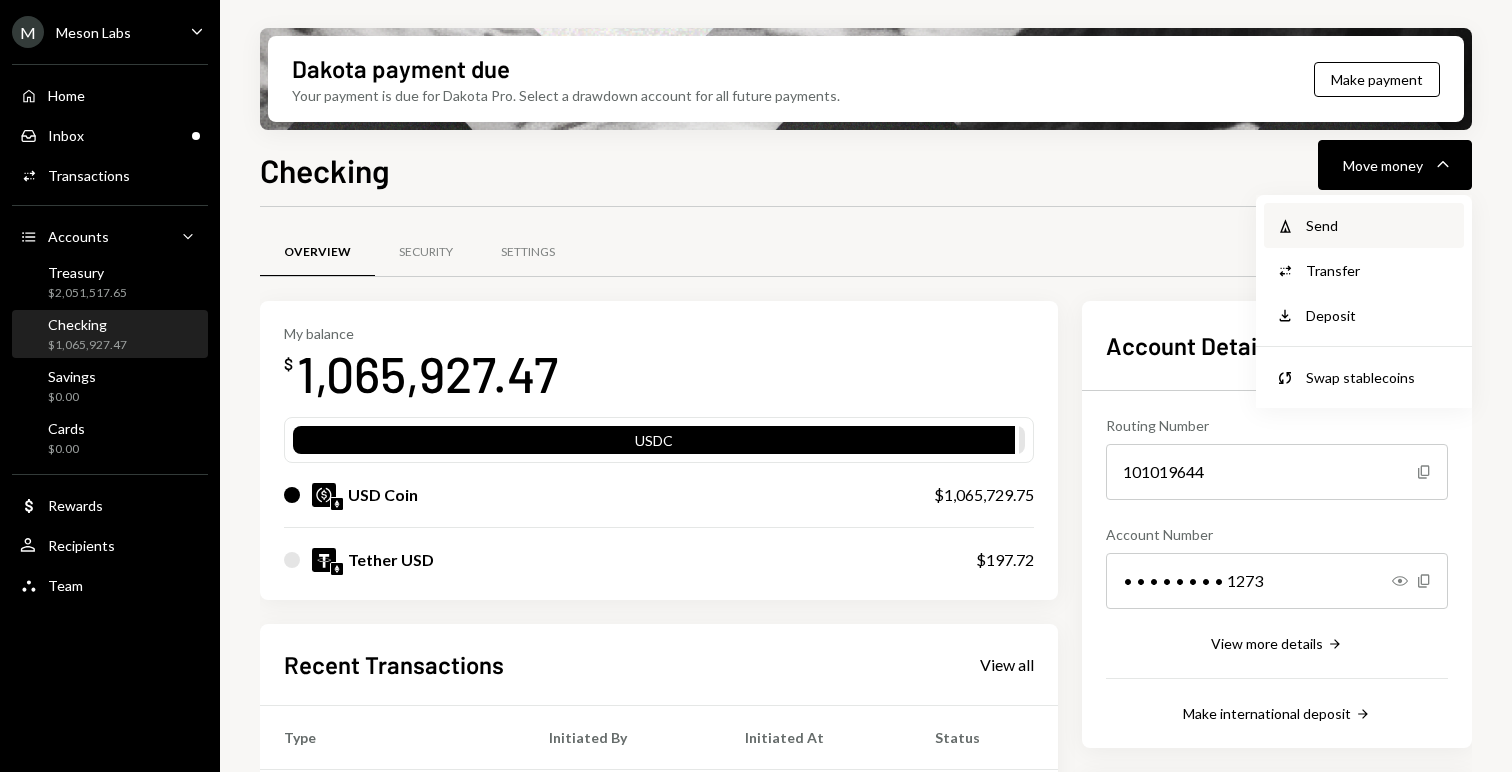 click on "Withdraw Send" at bounding box center (1364, 225) 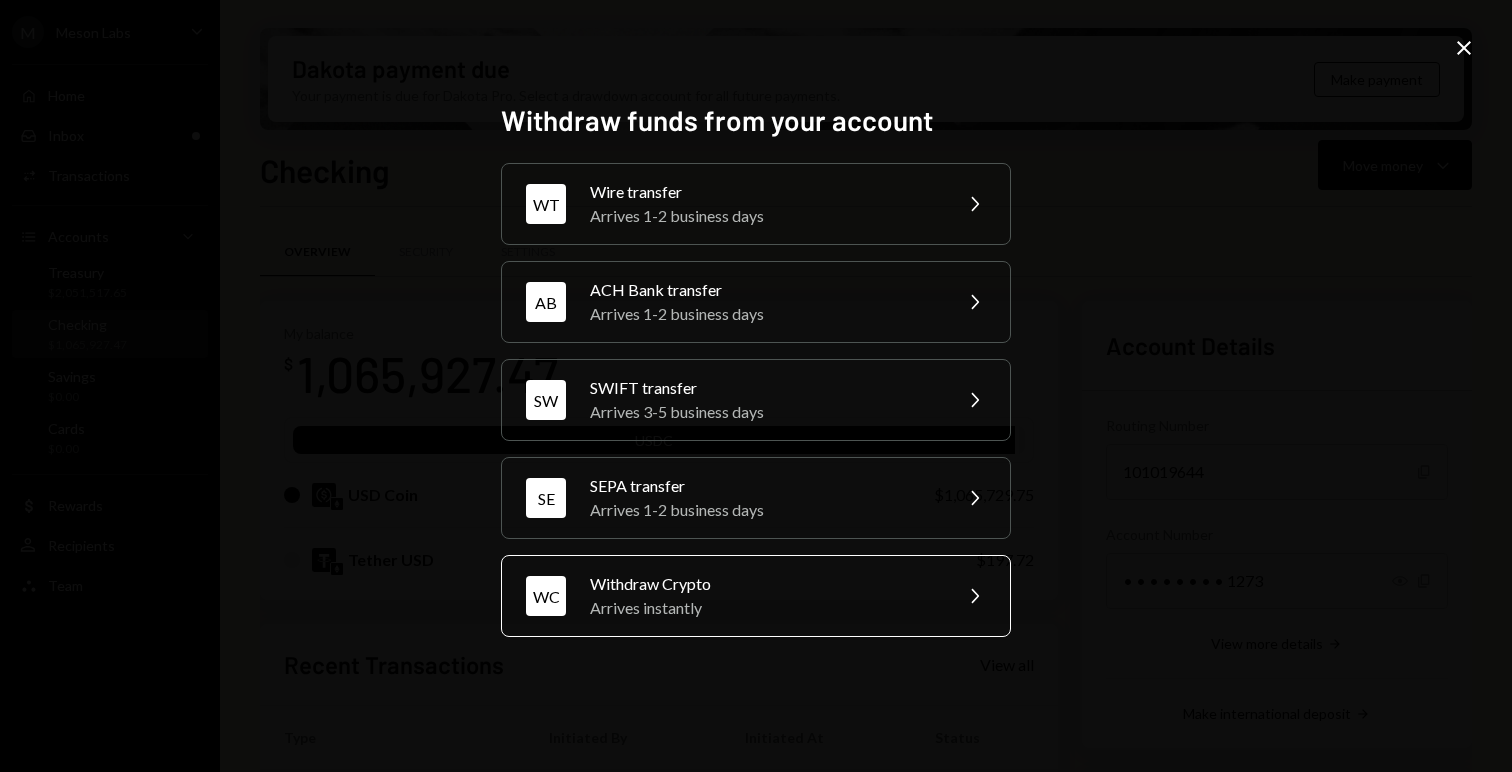 click on "Arrives instantly" at bounding box center [764, 608] 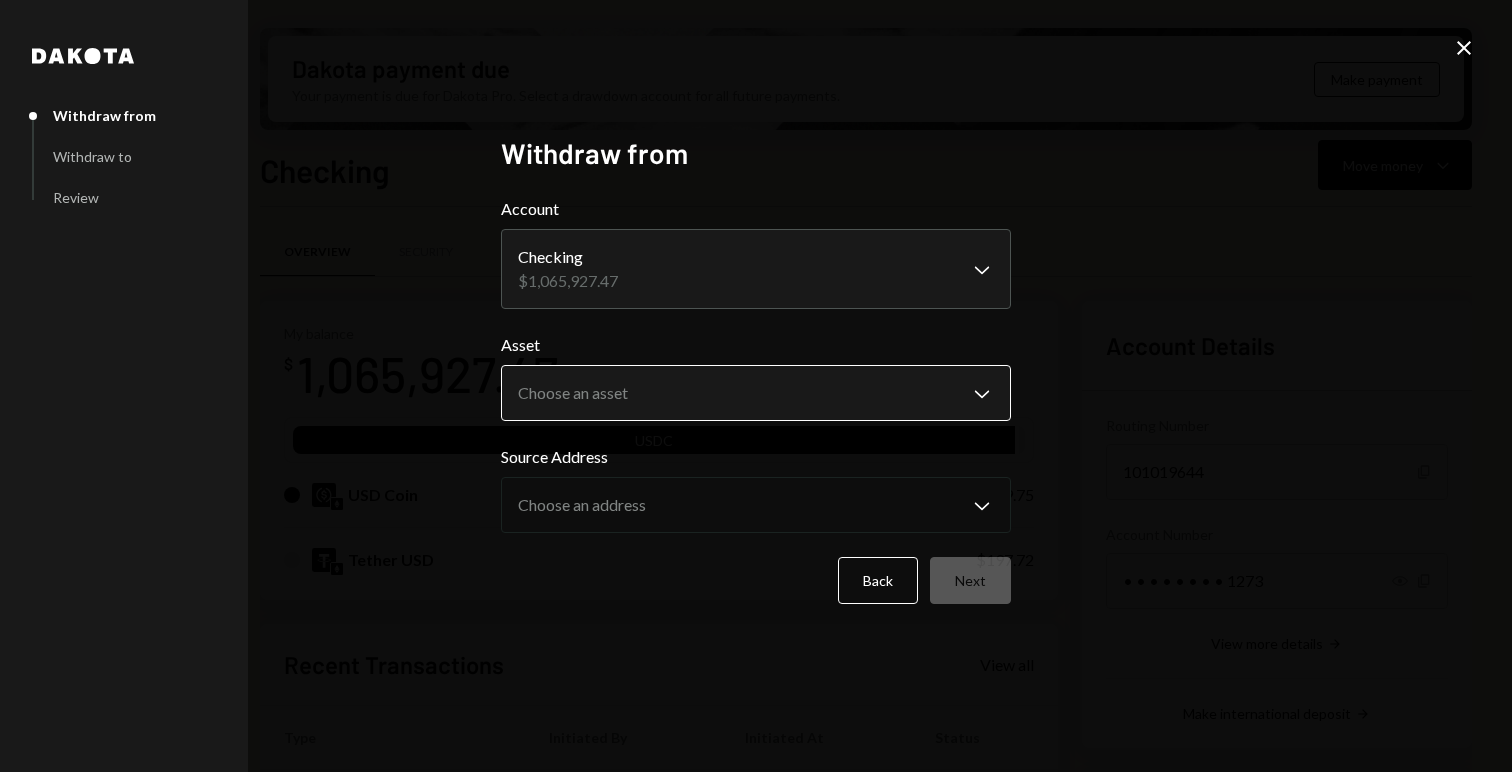 click on "M Meson Labs Caret Down Home Home Inbox Inbox Activities Transactions Accounts Accounts Caret Down Treasury $2,051,517.65 Checking $1,065,927.47 Savings $0.00 Cards $0.00 Dollar Rewards User Recipients Team Team Dakota payment due Your payment is due for Dakota Pro. Select a drawdown account for all future payments. Make payment Checking Move money Caret Down Overview Security Settings My balance $ 1,065,927.47 USDC USD Coin $1,065,729.75 Tether USD $197.72 Recent Transactions View all Type Initiated By Initiated At Status Withdrawal 40,200  USDC [NAME] Wolmarans 07/14/25 10:33 AM Review Right Arrow Withdrawal 3,001  USDT [NAME] Wolmarans 07/14/25 10:21 AM Completed Withdrawal 20,000  USDC [NAME] Wolmarans 07/14/25 10:07 AM Review Right Arrow Withdrawal 41,711.69  USDC [NAME] Wolmarans 07/11/25 3:55 PM Completed Deposit 3,198.72  USDT 0xA9D1...1d3E43 Copy 07/11/25 1:33 PM Completed Account Details Routing Number 101019644 Copy Account Number • • • • • • • •  1273 Show Copy View more details Dakota" at bounding box center [756, 386] 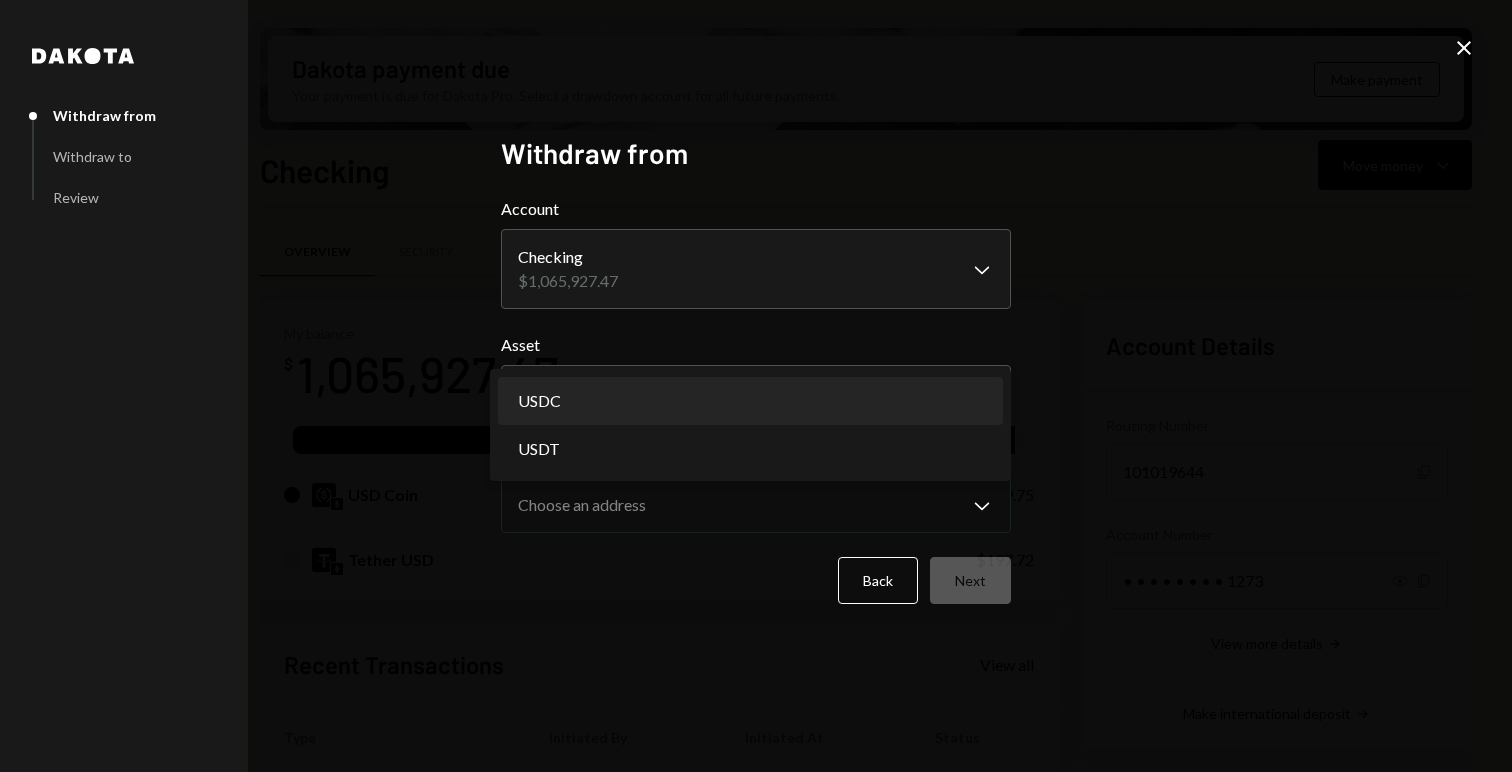 select on "****" 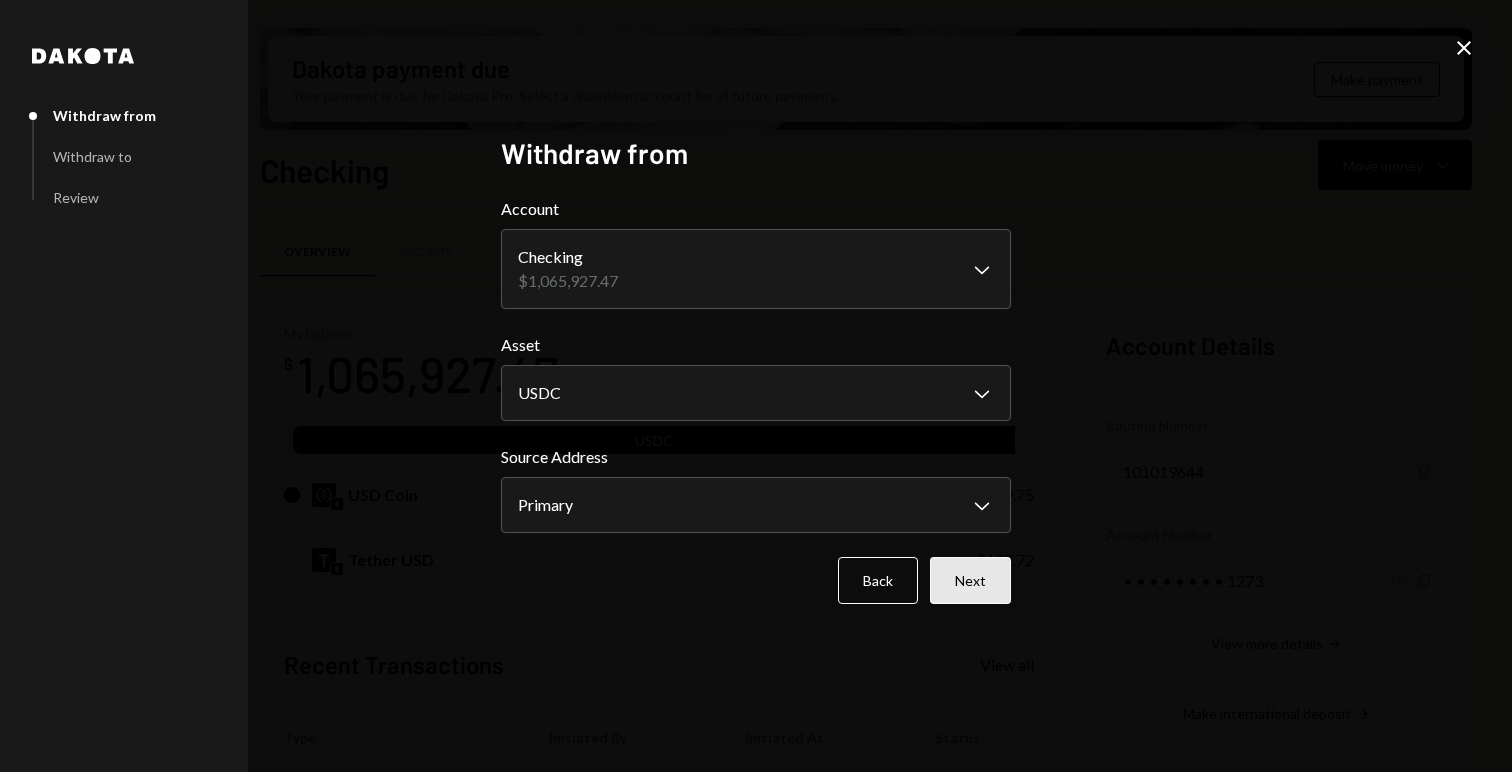 click on "Next" at bounding box center [970, 580] 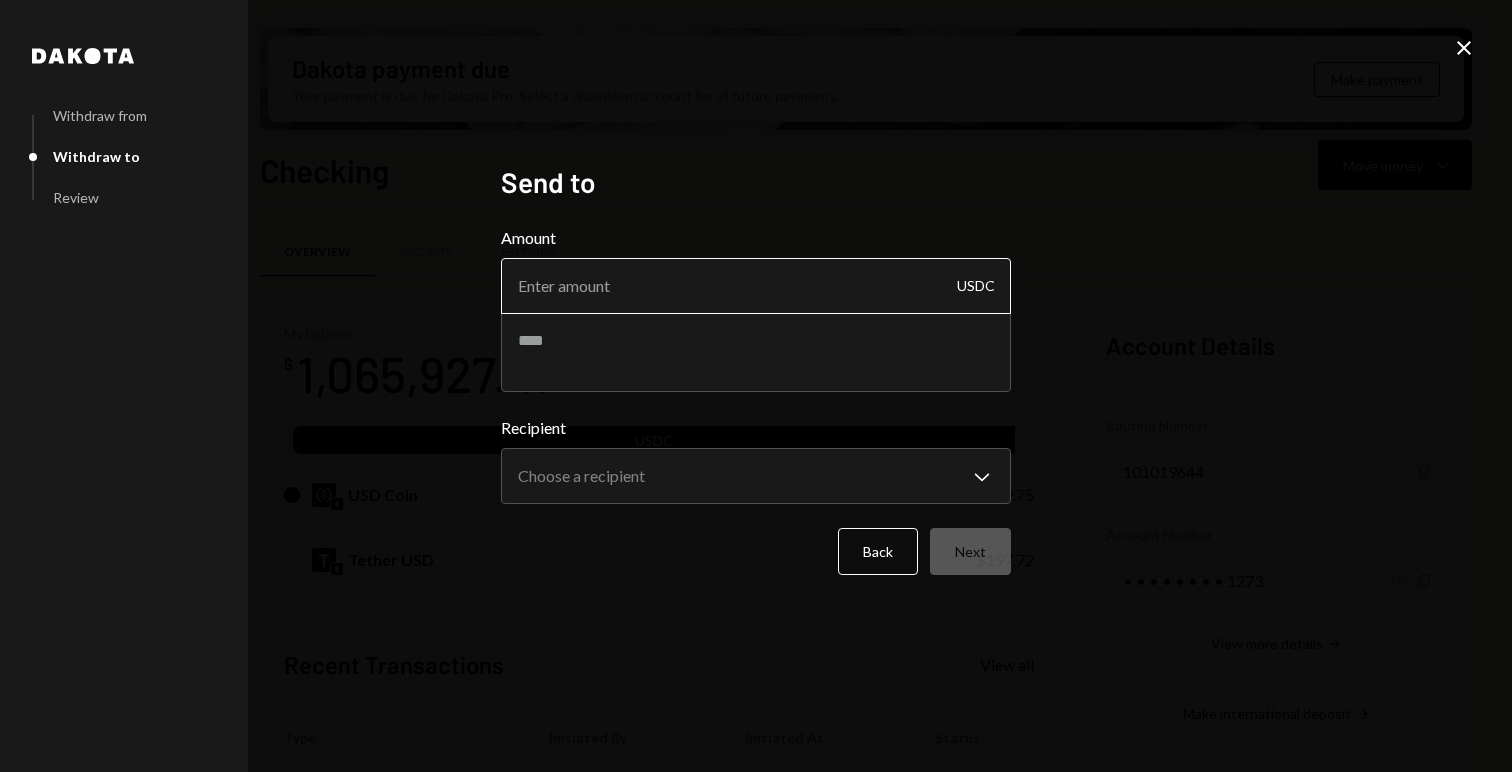 click on "Amount" at bounding box center (756, 286) 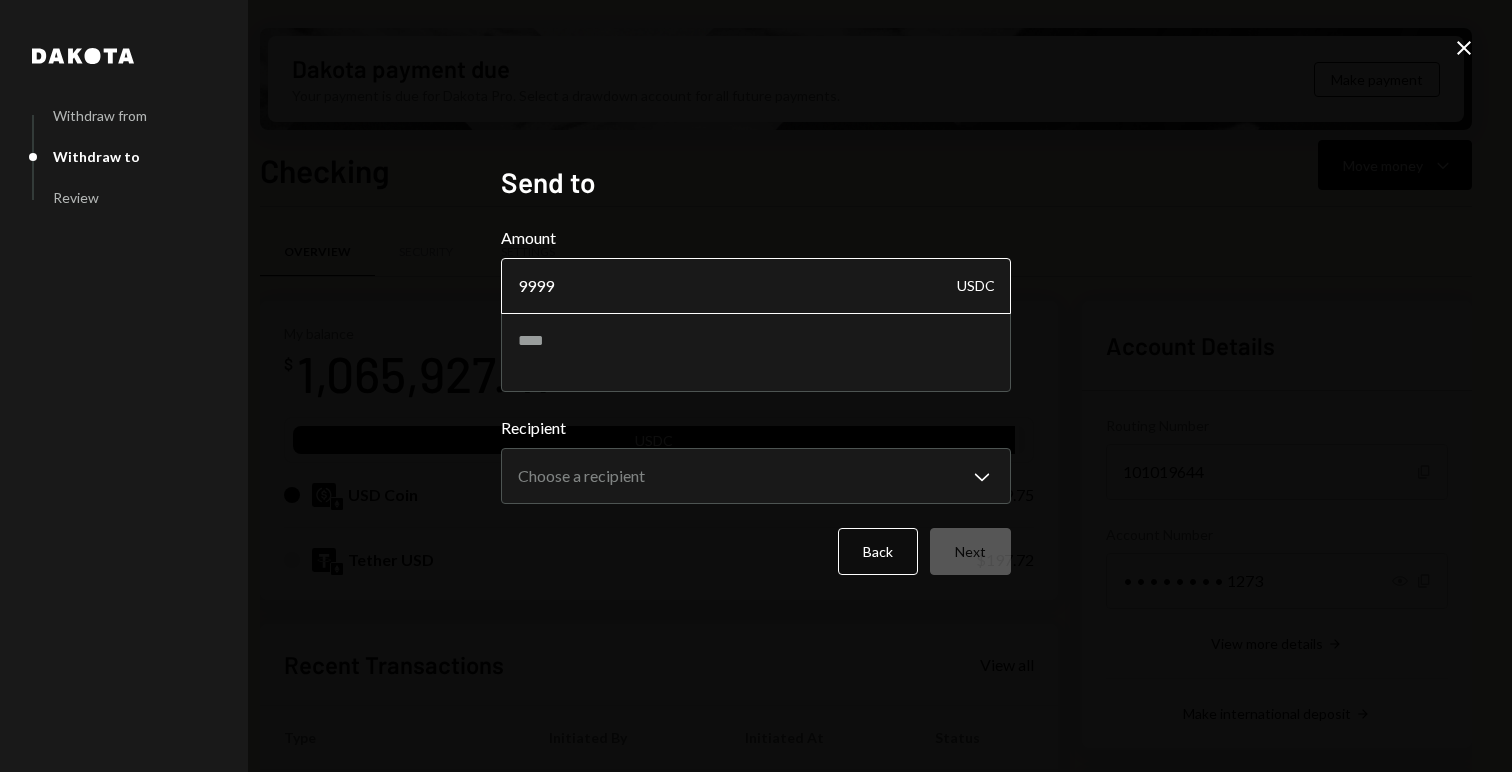 type on "99990" 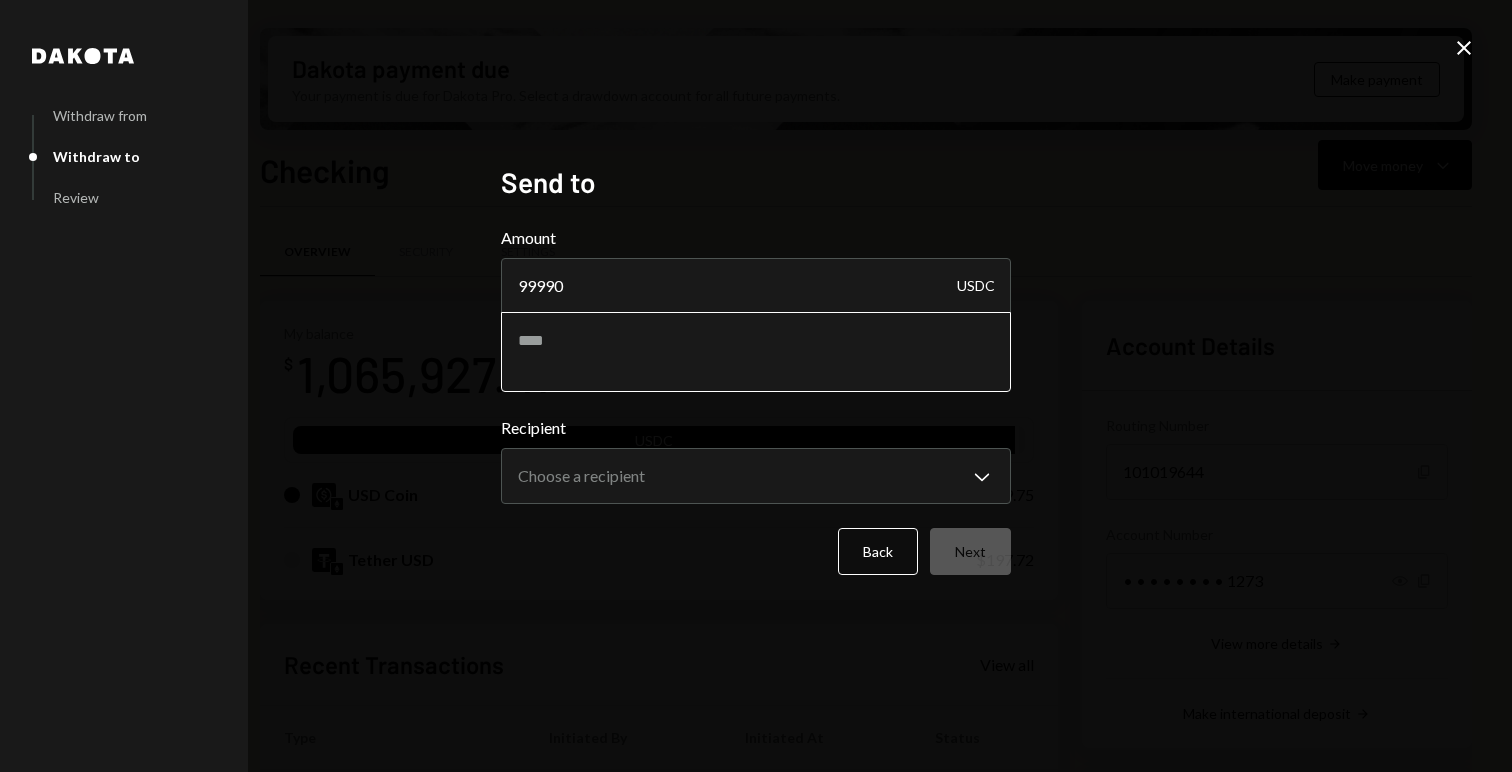 type on "99990" 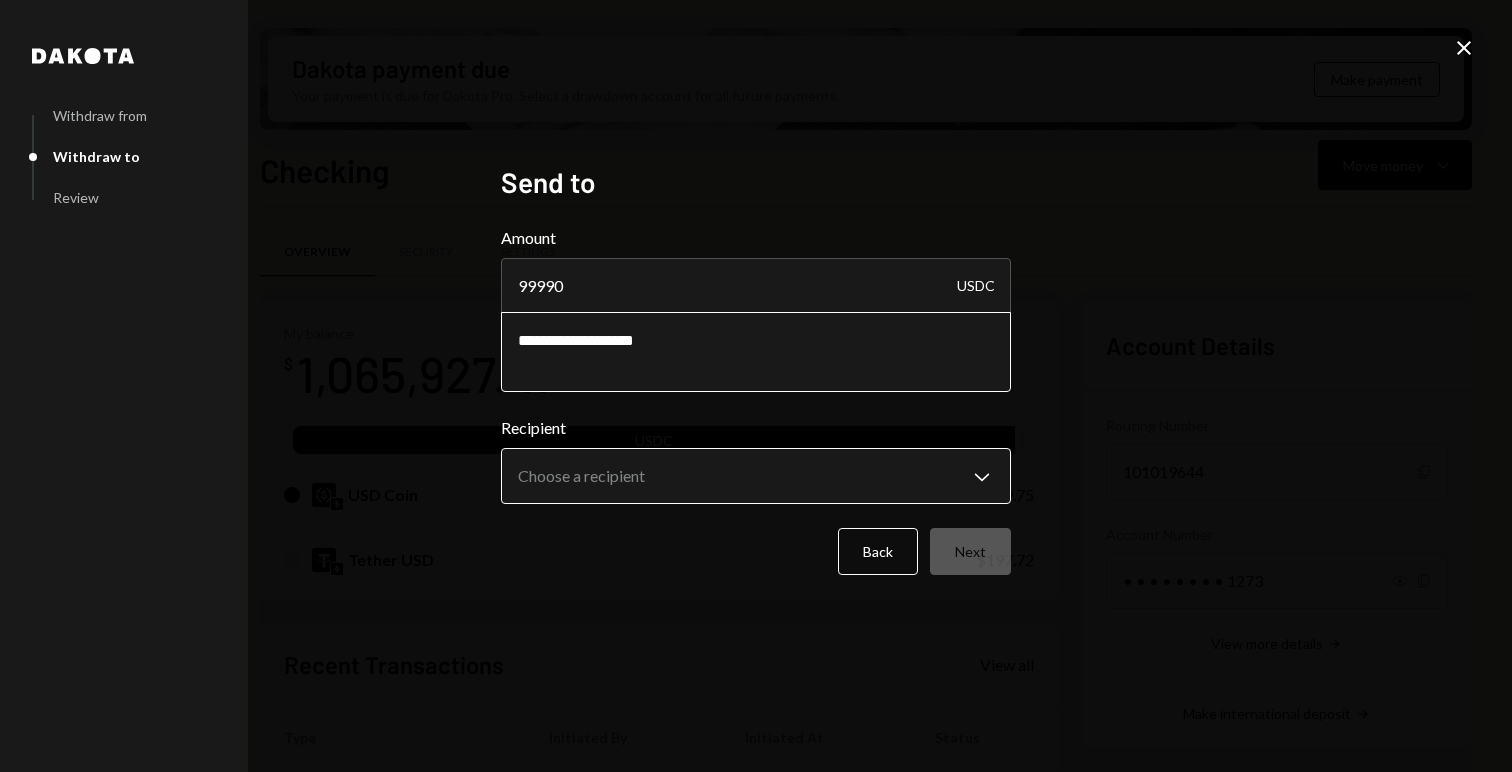 type on "**********" 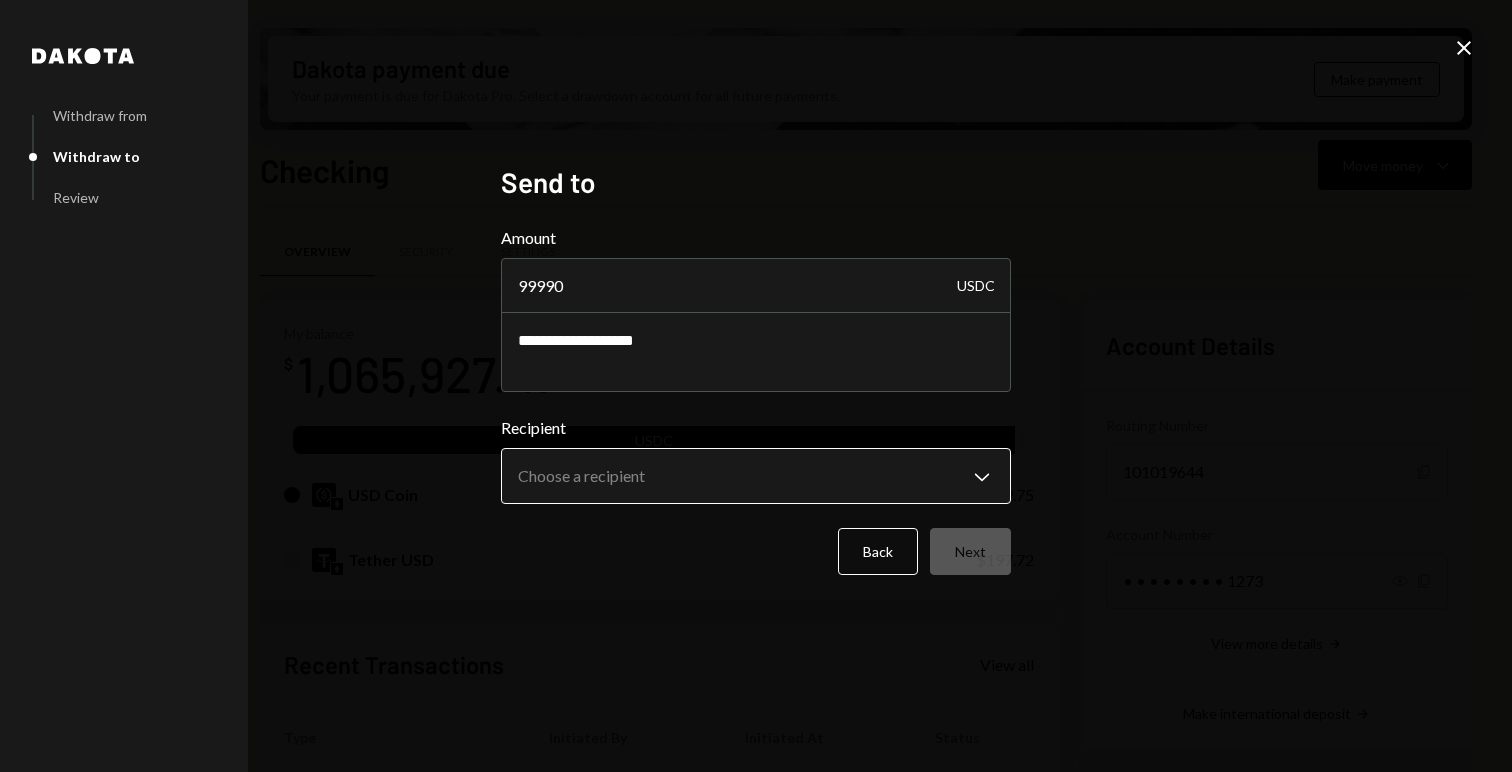 click on "M Meson Labs Caret Down Home Home Inbox Inbox Activities Transactions Accounts Accounts Caret Down Treasury $2,051,517.65 Checking $1,065,927.47 Savings $0.00 Cards $0.00 Dollar Rewards User Recipients Team Team Dakota payment due Your payment is due for Dakota Pro. Select a drawdown account for all future payments. Make payment Checking Move money Caret Down Overview Security Settings My balance $ 1,065,927.47 USDC USD Coin $1,065,729.75 Tether USD $197.72 Recent Transactions View all Type Initiated By Initiated At Status Withdrawal 40,200  USDC [NAME] Wolmarans 07/14/25 10:33 AM Review Right Arrow Withdrawal 3,001  USDT [NAME] Wolmarans 07/14/25 10:21 AM Completed Withdrawal 20,000  USDC [NAME] Wolmarans 07/14/25 10:07 AM Review Right Arrow Withdrawal 41,711.69  USDC [NAME] Wolmarans 07/11/25 3:55 PM Completed Deposit 3,198.72  USDT 0xA9D1...1d3E43 Copy 07/11/25 1:33 PM Completed Account Details Routing Number 101019644 Copy Account Number • • • • • • • •  1273 Show Copy View more details Dakota" at bounding box center [756, 386] 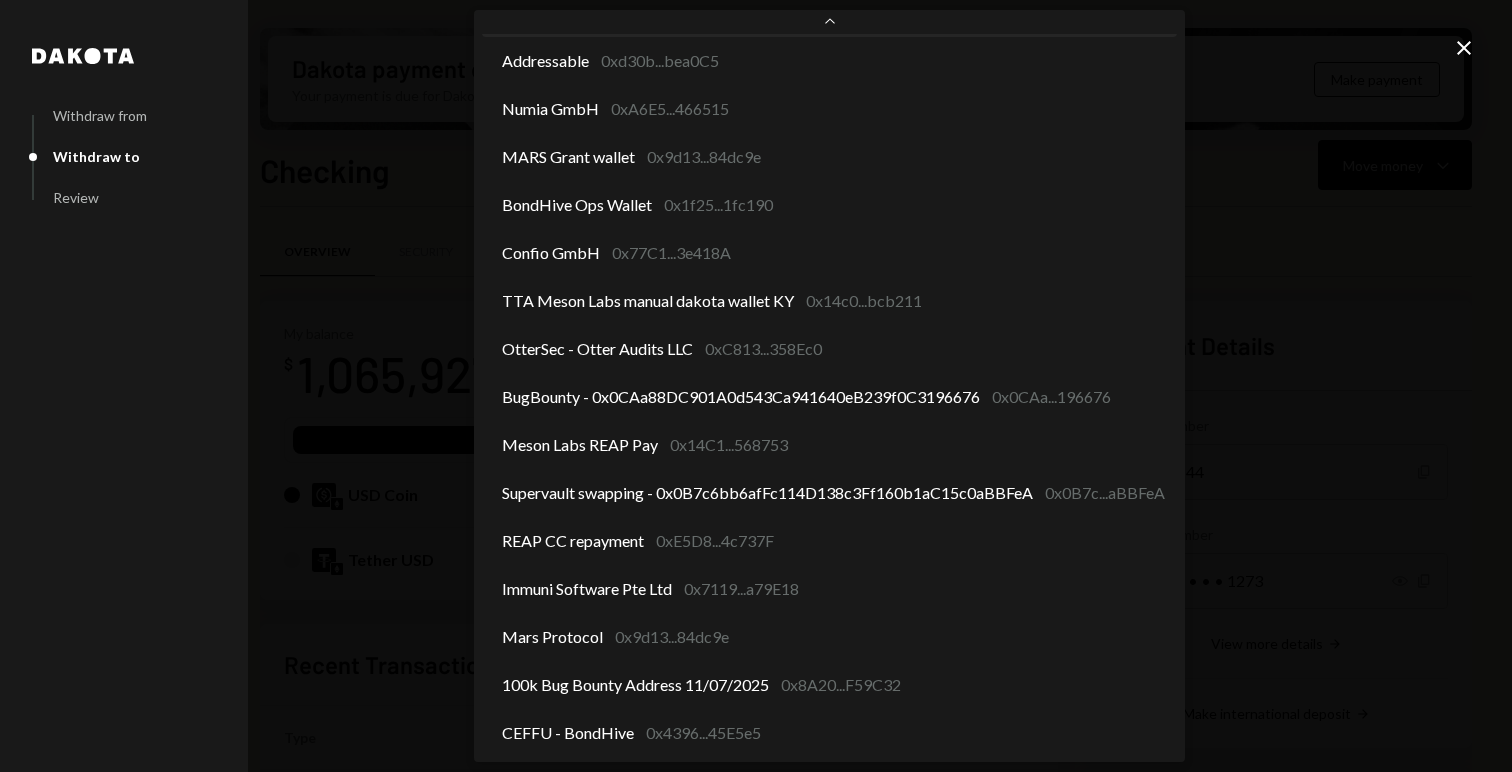 scroll, scrollTop: 344, scrollLeft: 0, axis: vertical 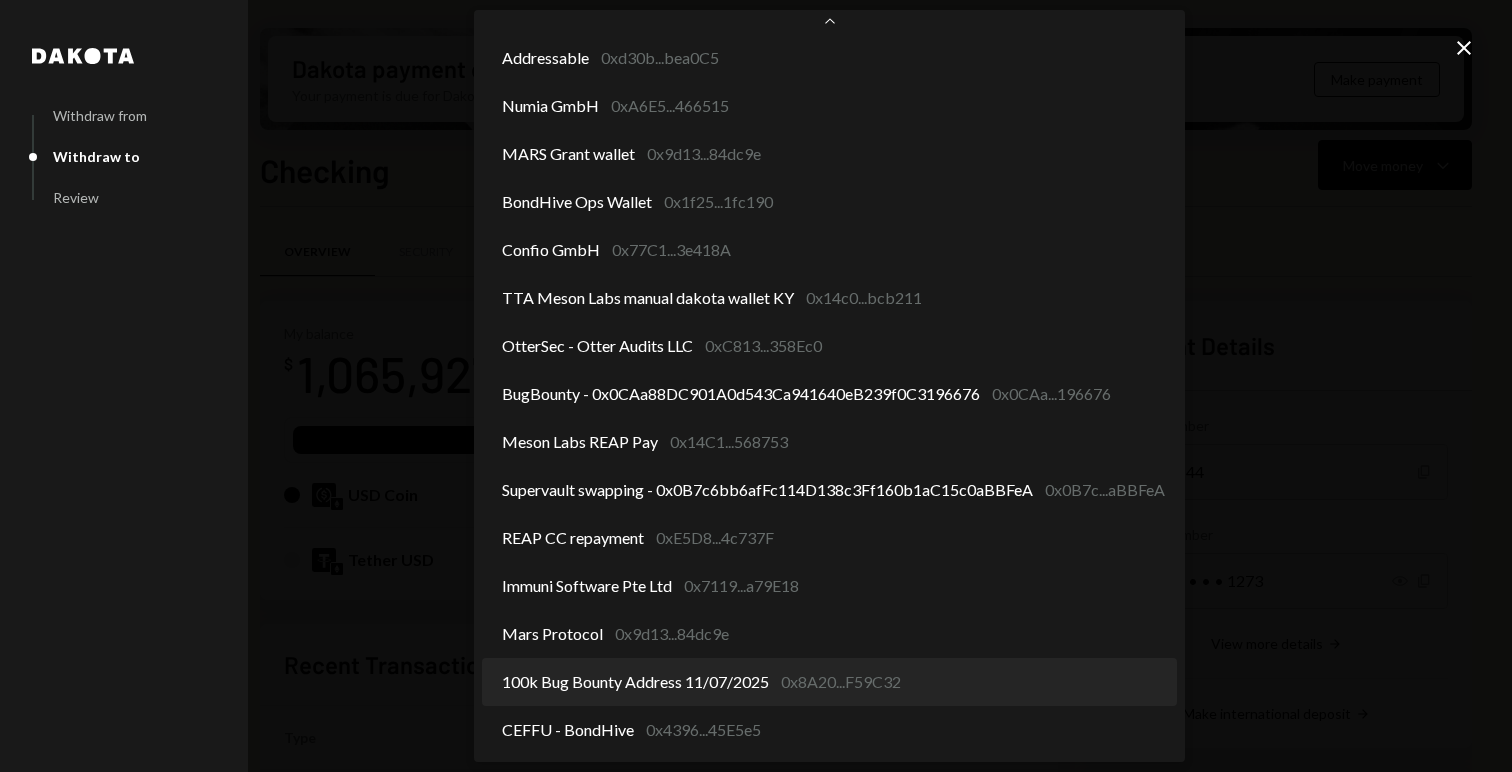 select on "**********" 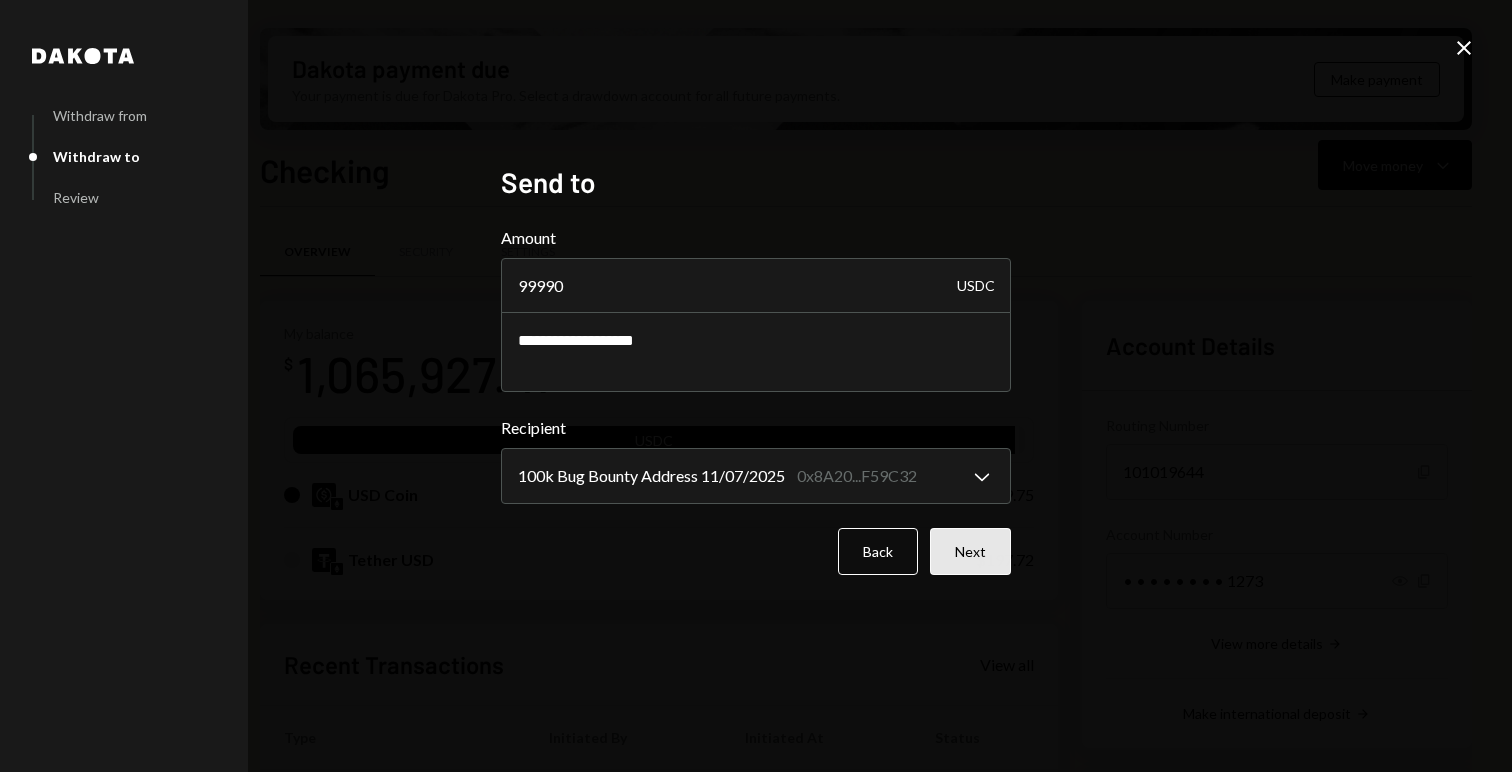 click on "Next" at bounding box center [970, 551] 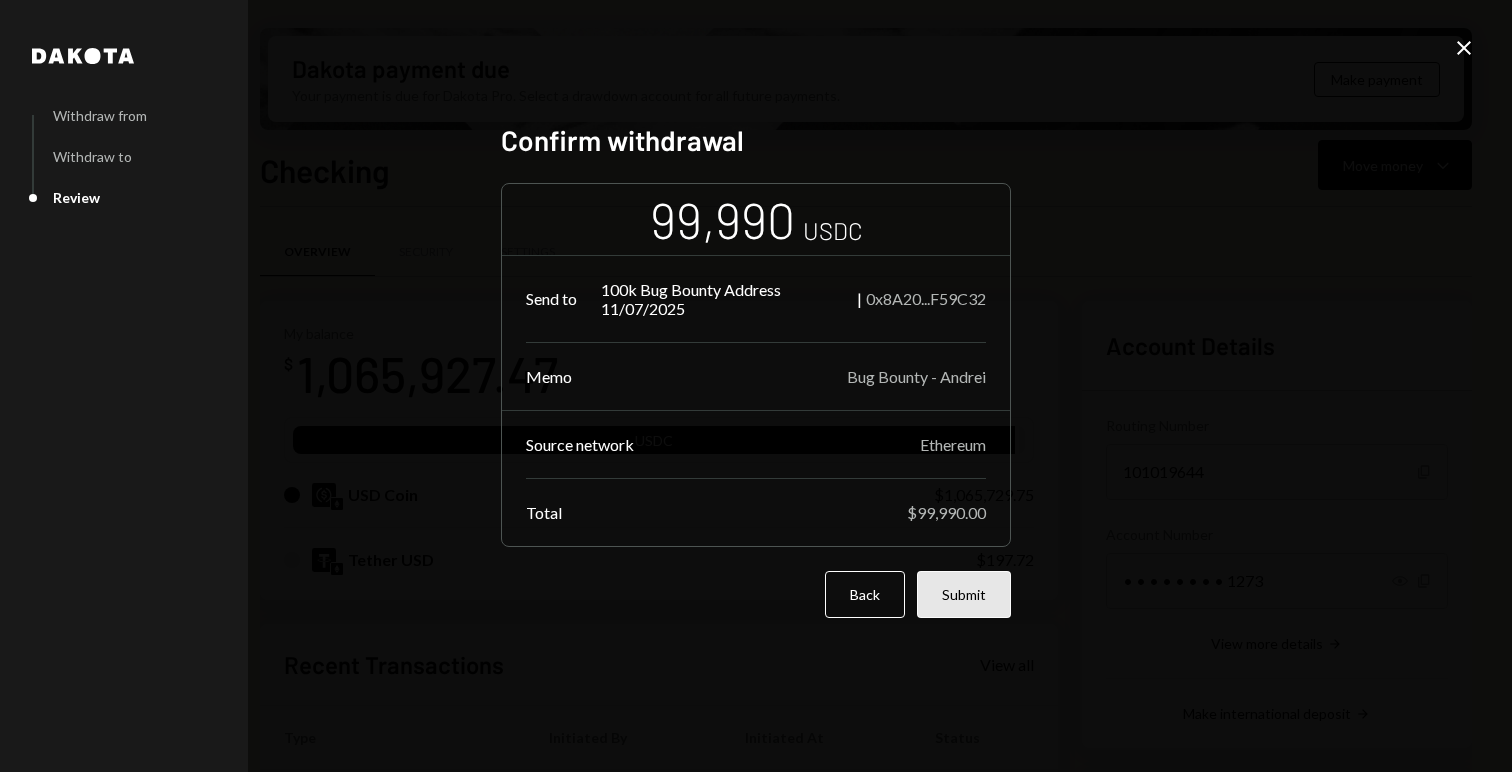 click on "Submit" at bounding box center [964, 594] 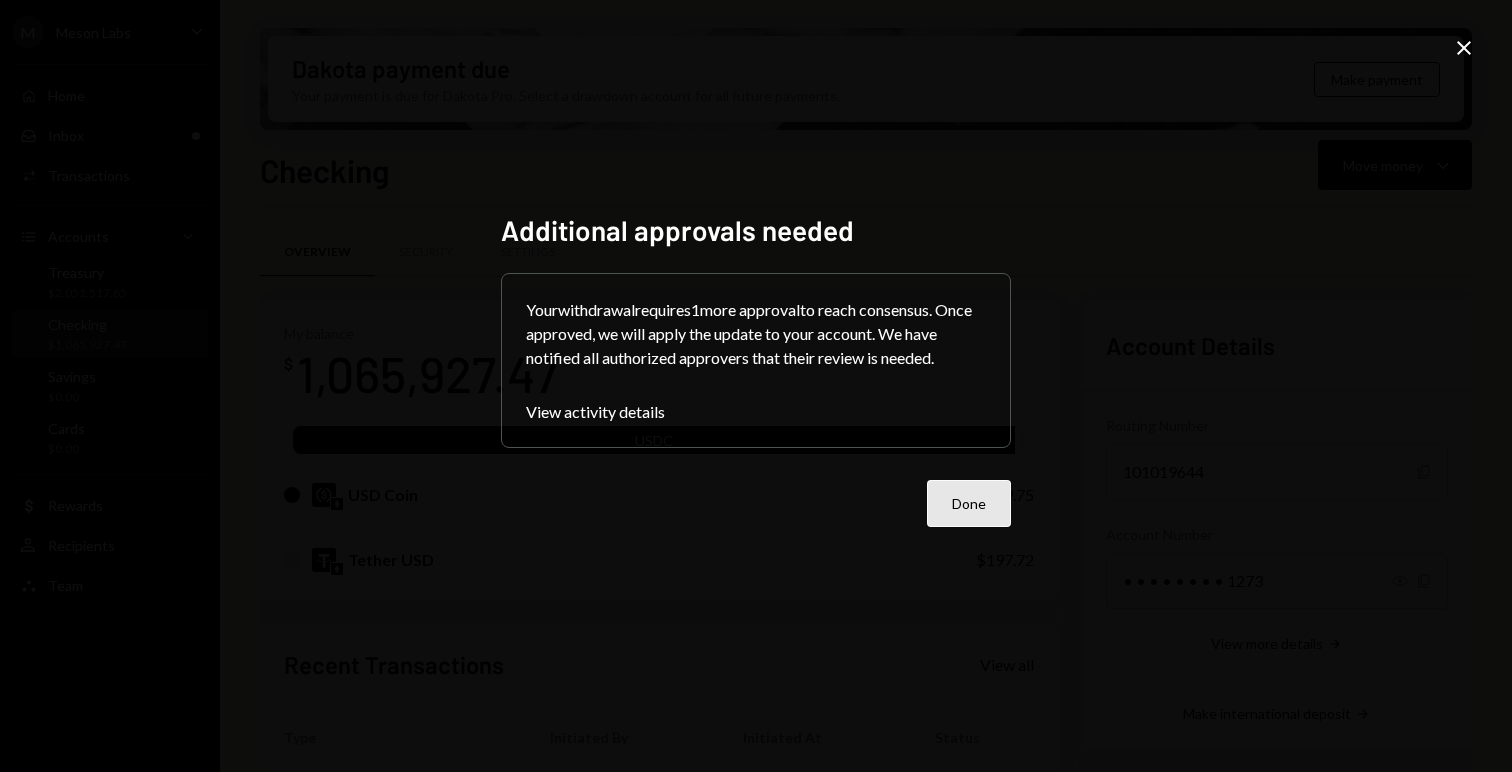 click on "Done" at bounding box center (969, 503) 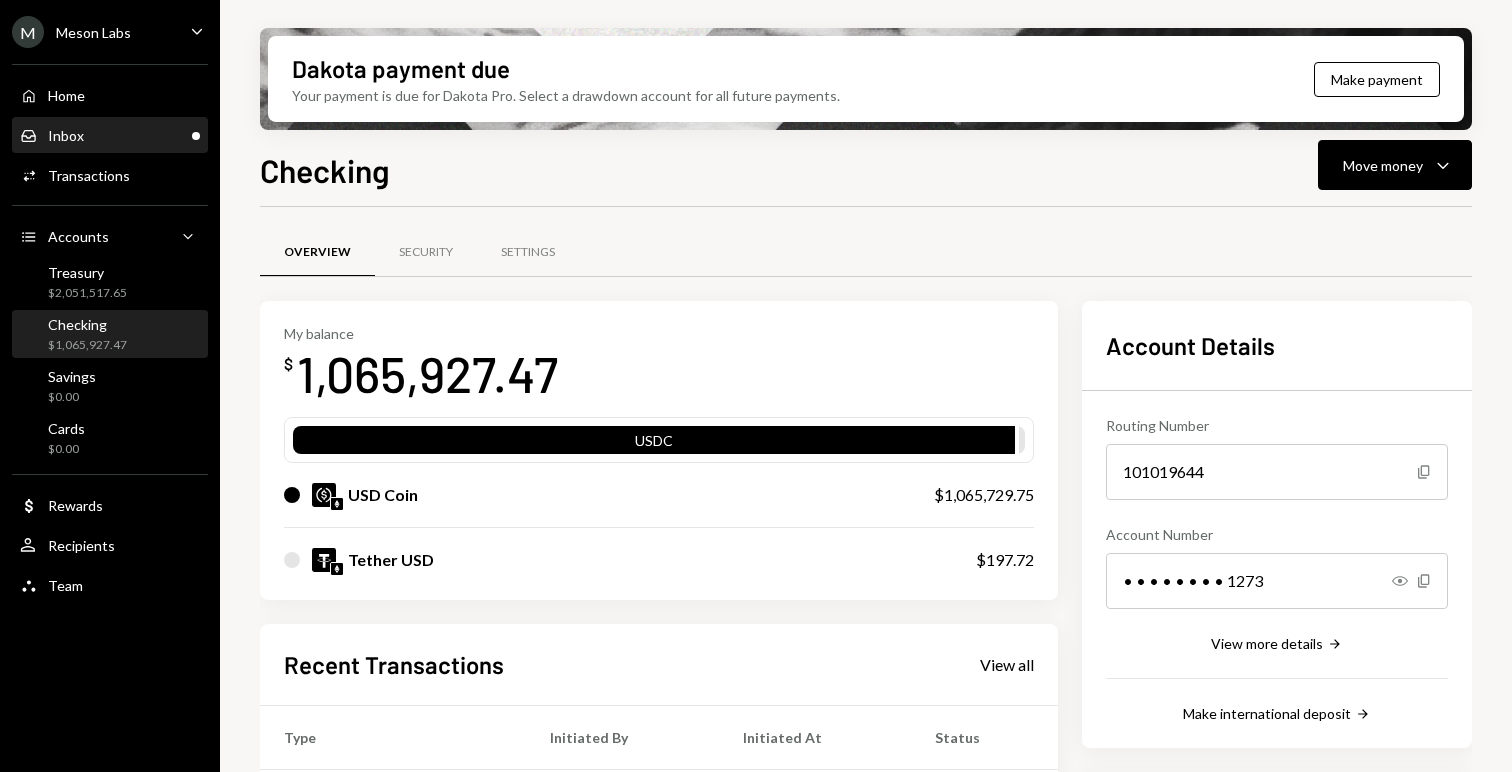 click on "Inbox" at bounding box center (66, 135) 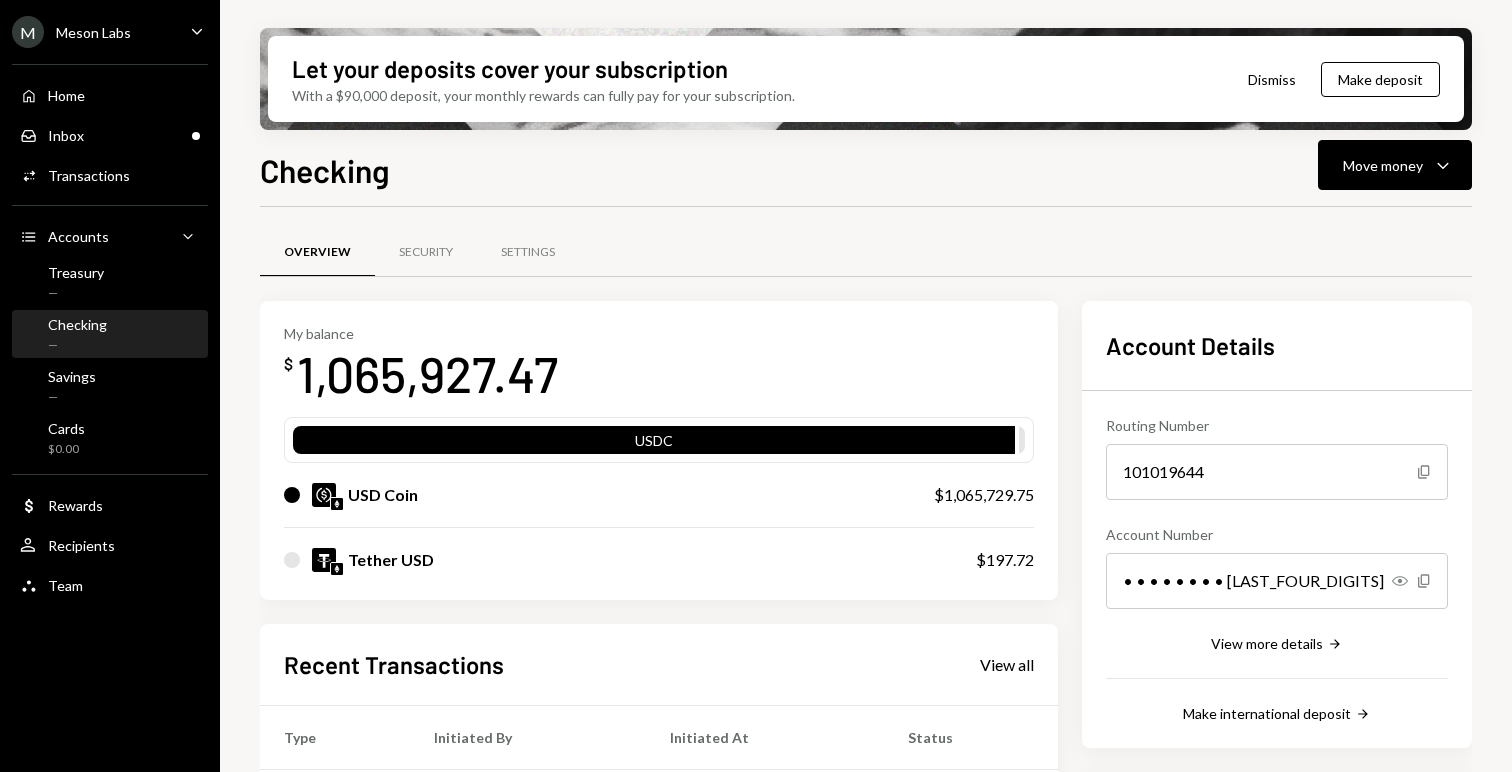 scroll, scrollTop: 0, scrollLeft: 0, axis: both 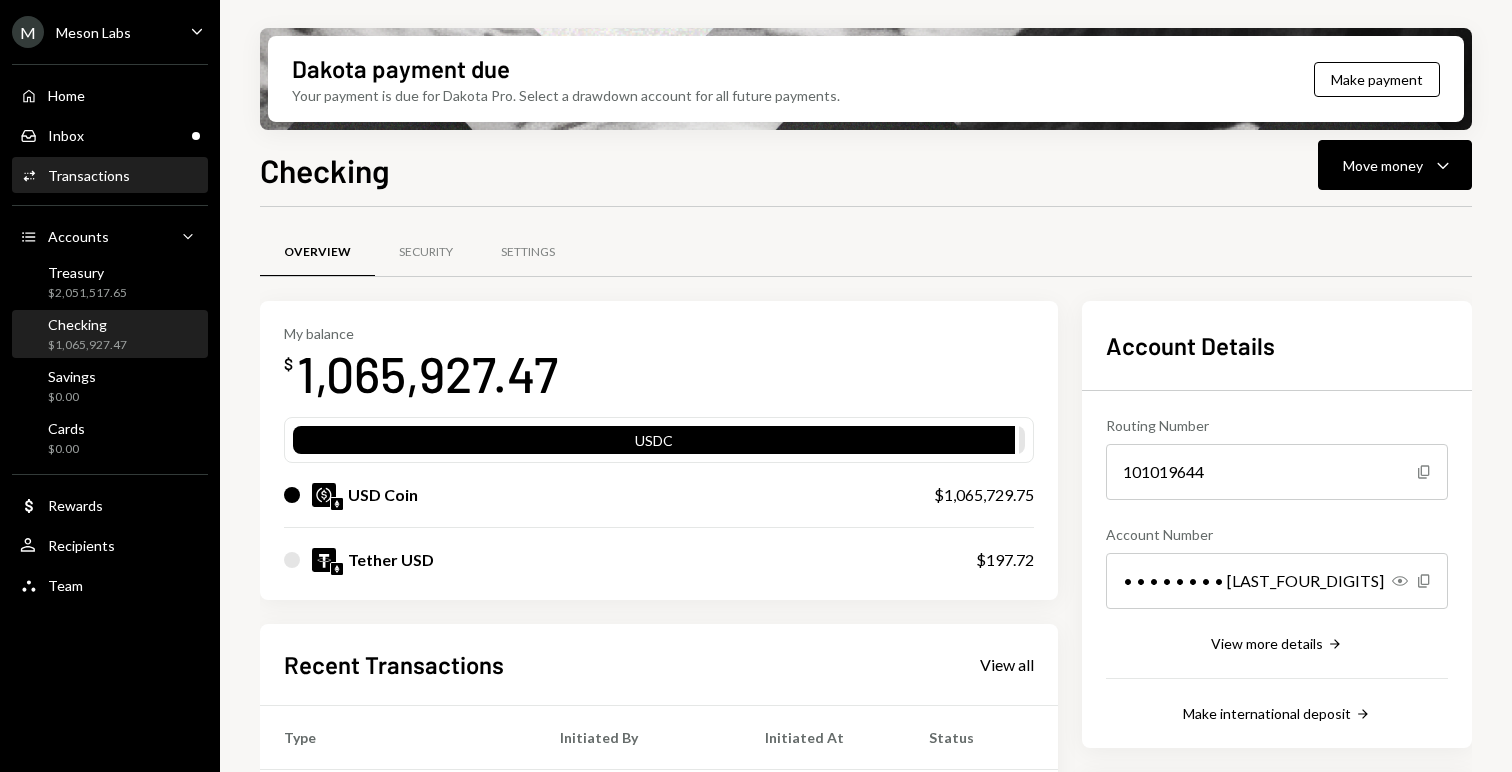 click on "Activities Transactions" at bounding box center [110, 176] 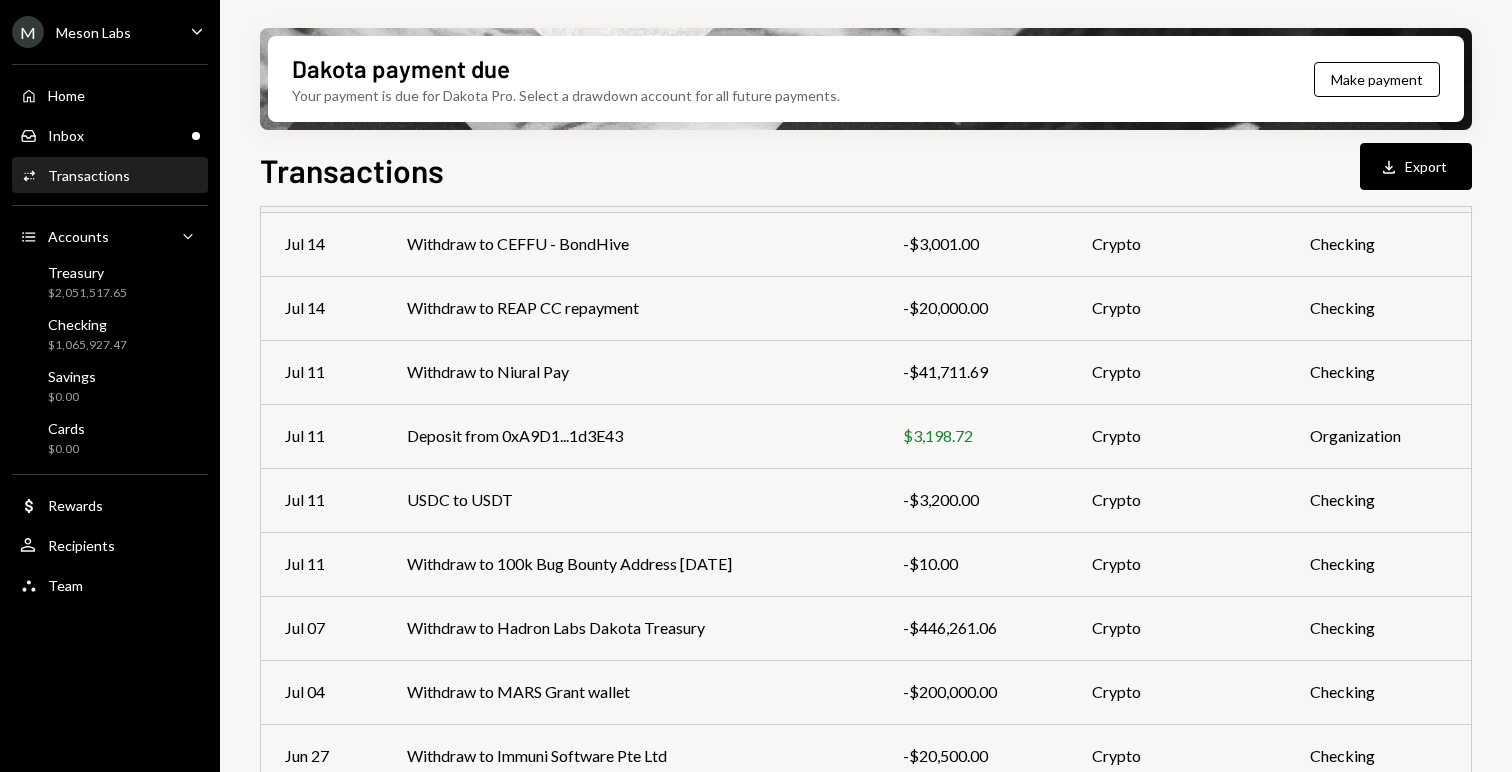 scroll, scrollTop: 301, scrollLeft: 0, axis: vertical 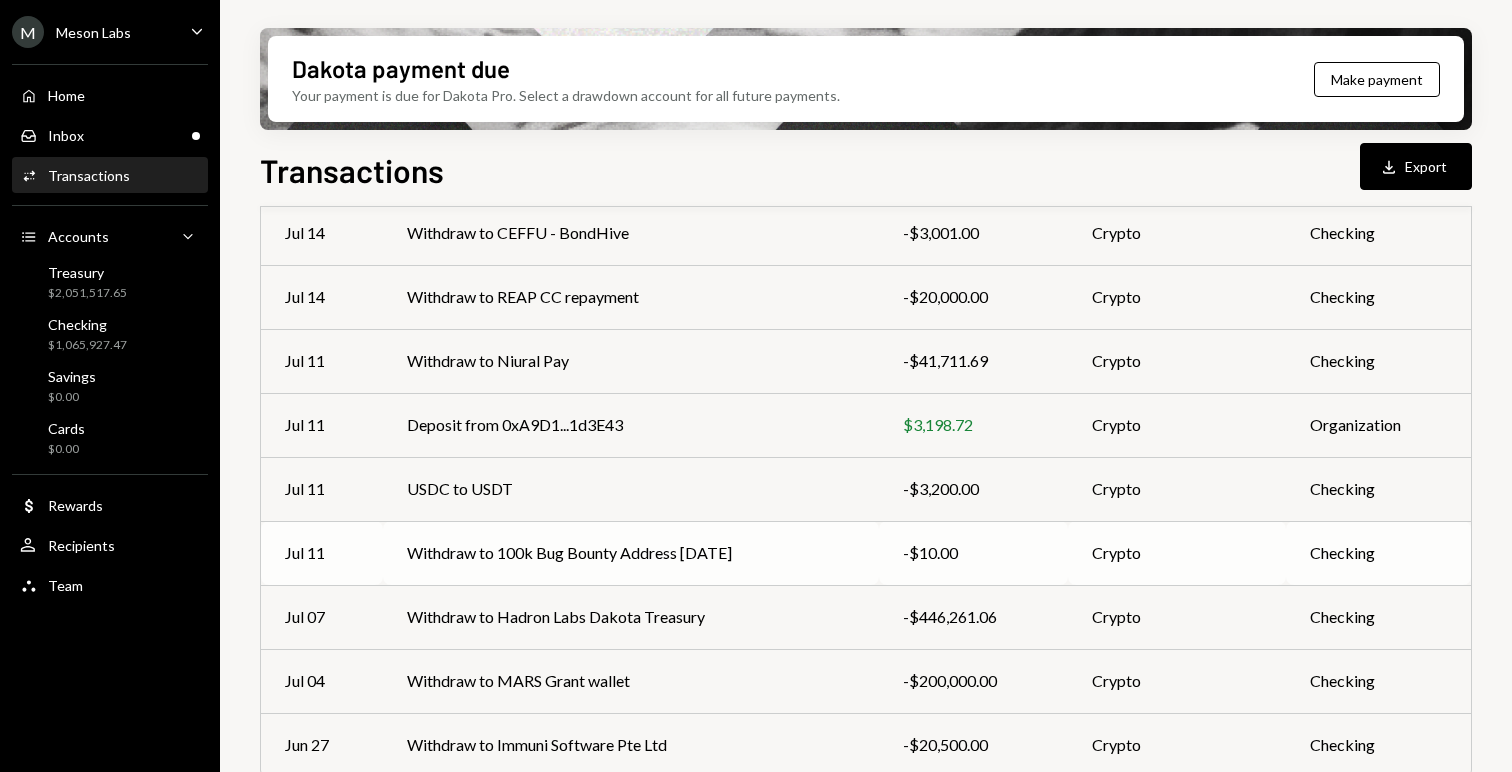 click on "Withdraw to 100k Bug Bounty Address [DATE]" at bounding box center (631, 553) 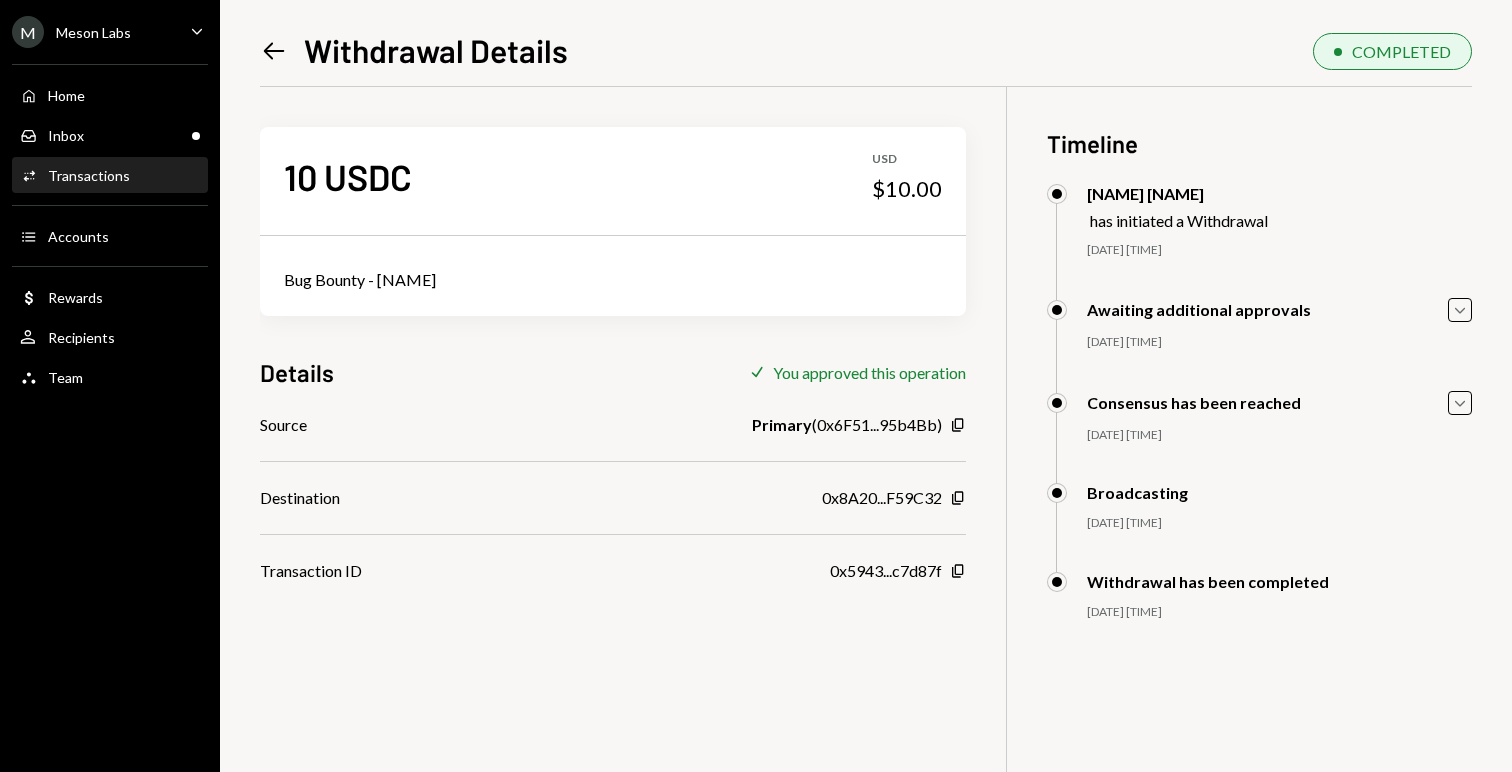 scroll, scrollTop: 0, scrollLeft: 0, axis: both 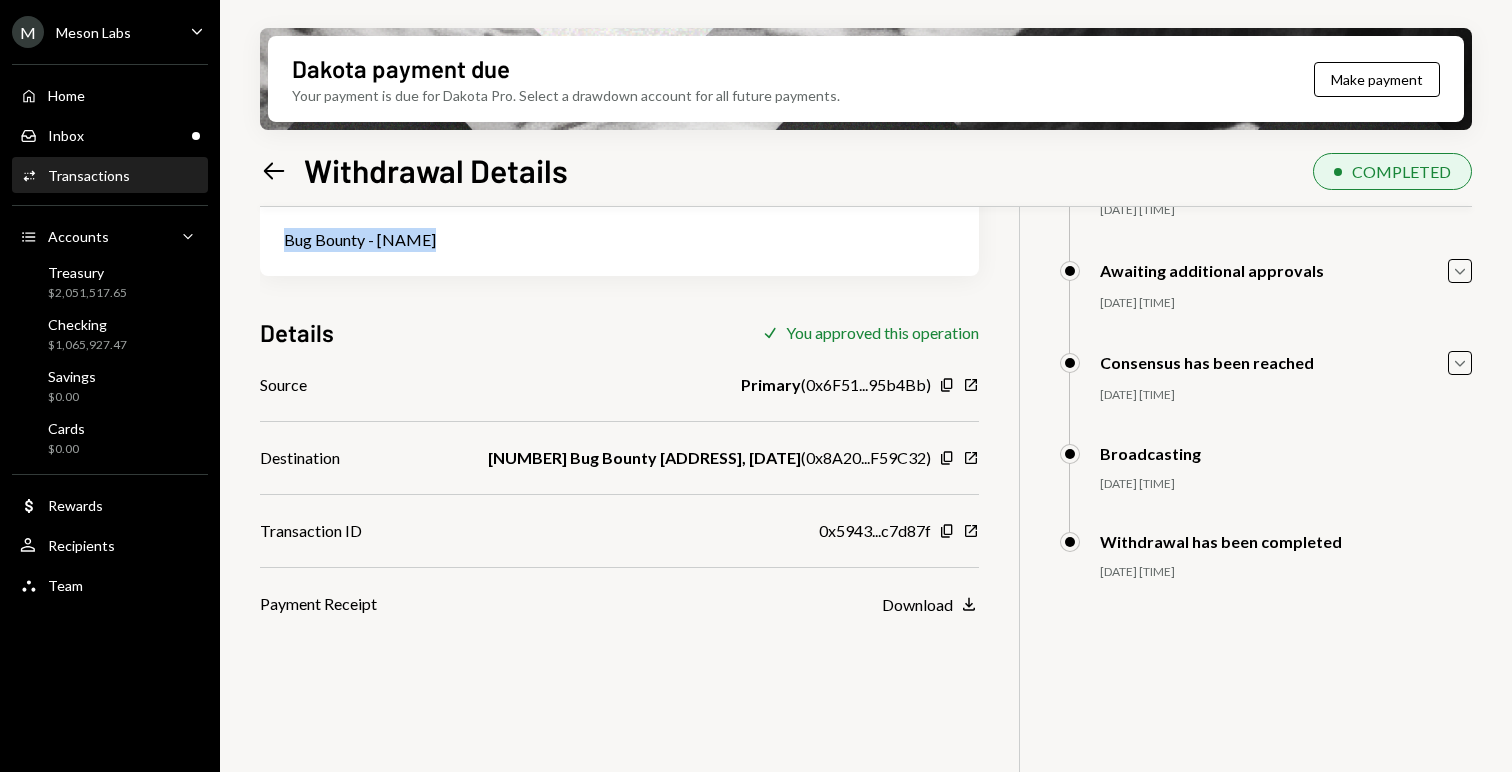 drag, startPoint x: 275, startPoint y: 238, endPoint x: 468, endPoint y: 260, distance: 194.24983 